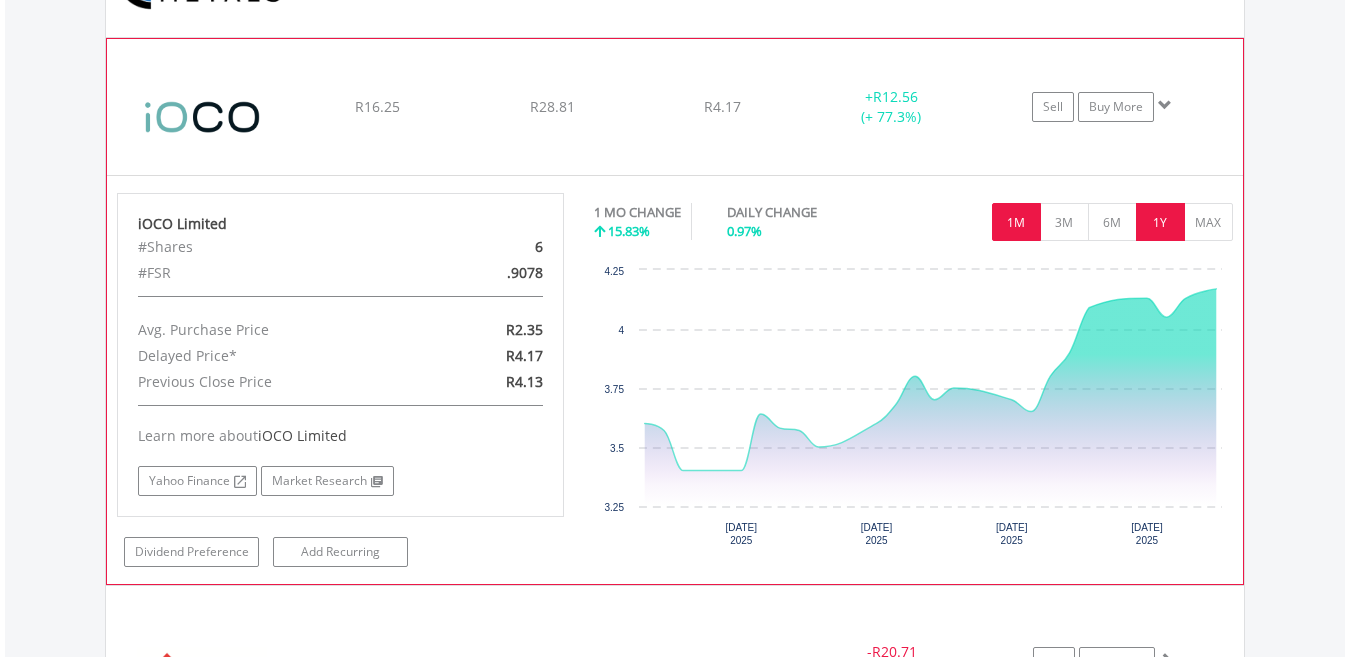 scroll, scrollTop: 1962, scrollLeft: 0, axis: vertical 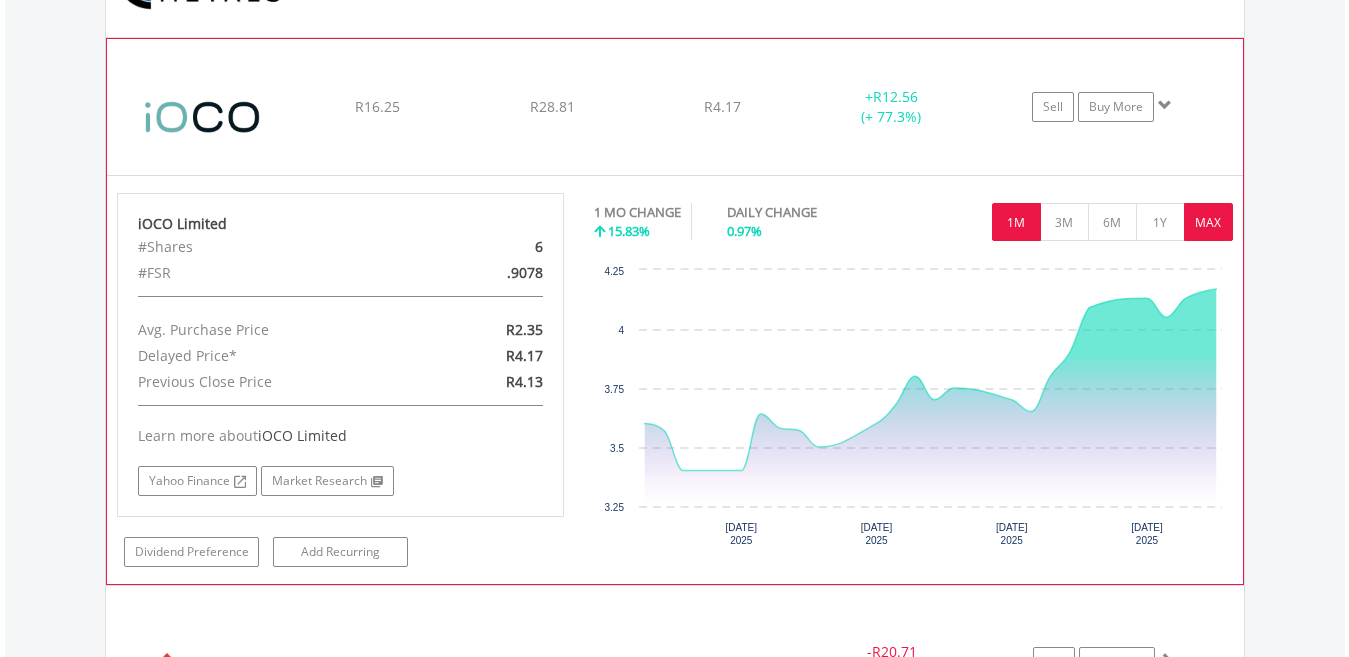 click on "MAX" at bounding box center (1208, 222) 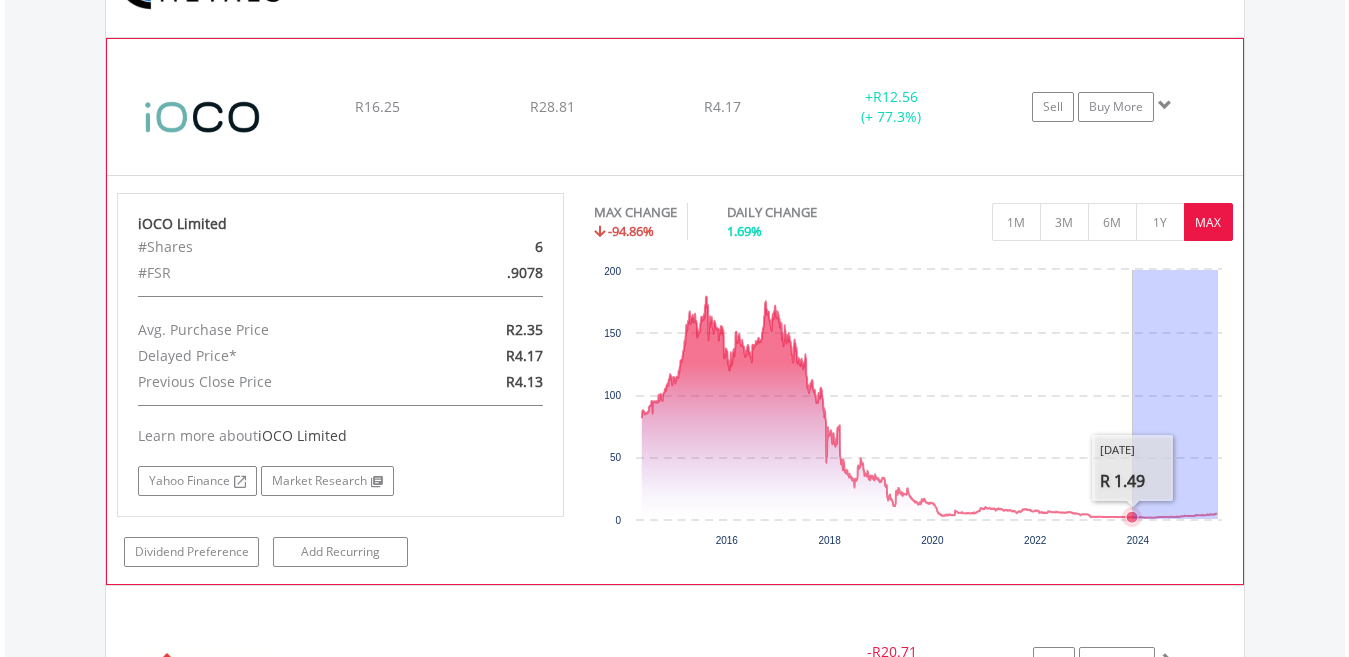 drag, startPoint x: 1218, startPoint y: 428, endPoint x: 1133, endPoint y: 445, distance: 86.683334 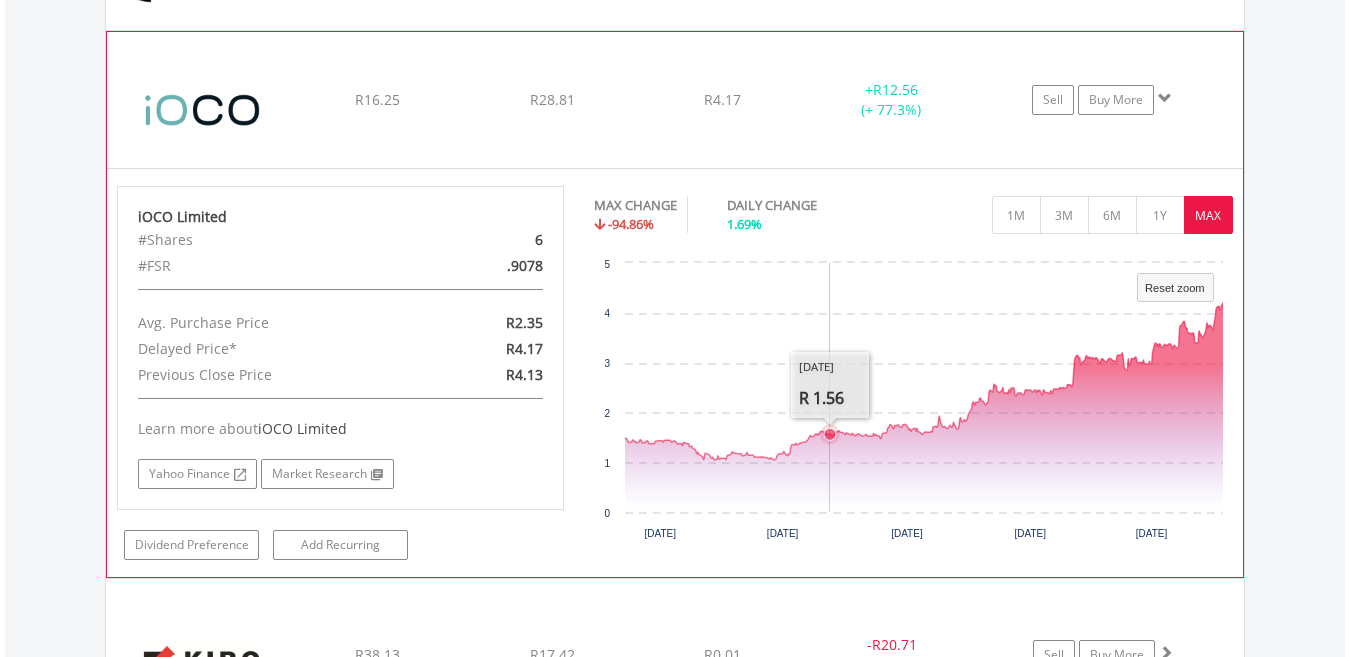 scroll, scrollTop: 1975, scrollLeft: 0, axis: vertical 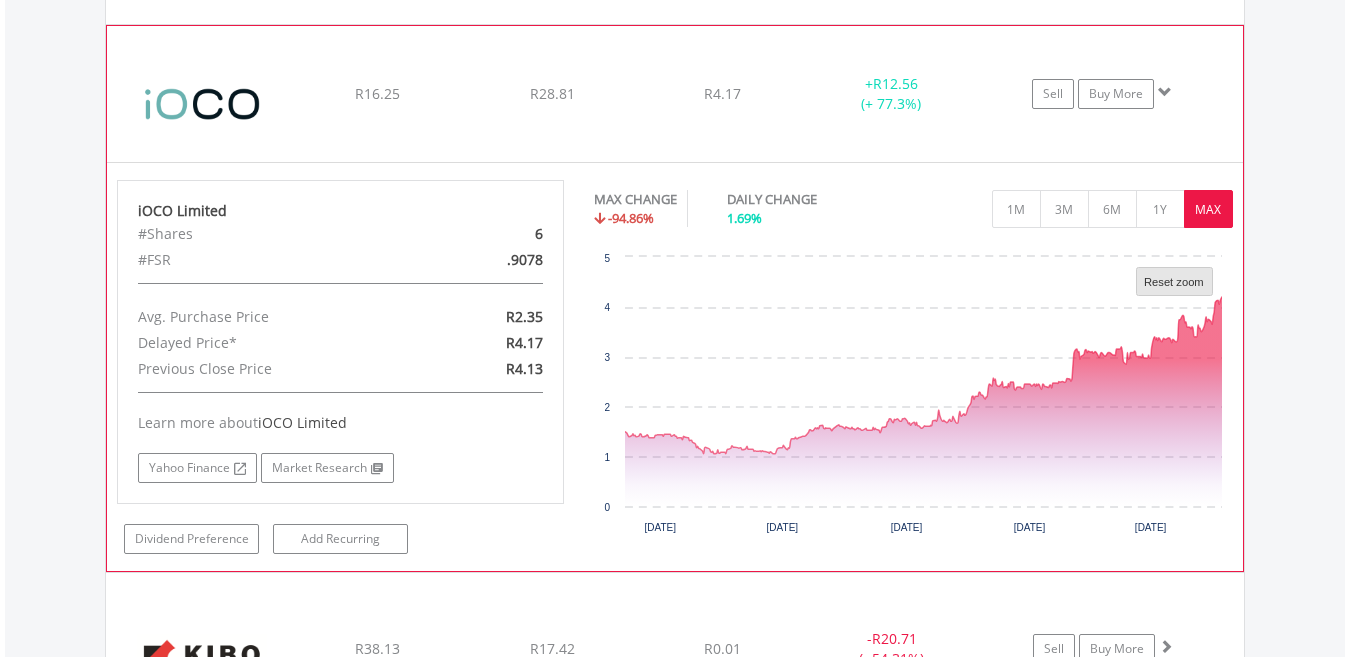 click on "Reset zoom" 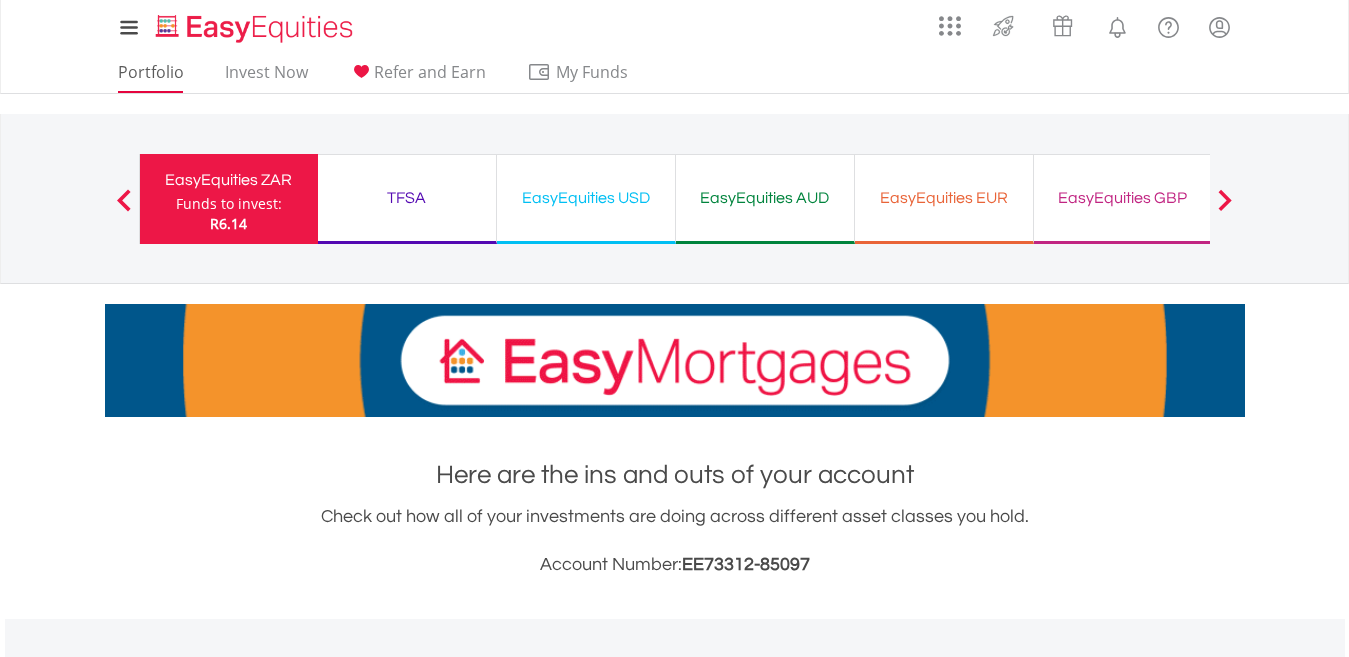 scroll, scrollTop: 0, scrollLeft: 0, axis: both 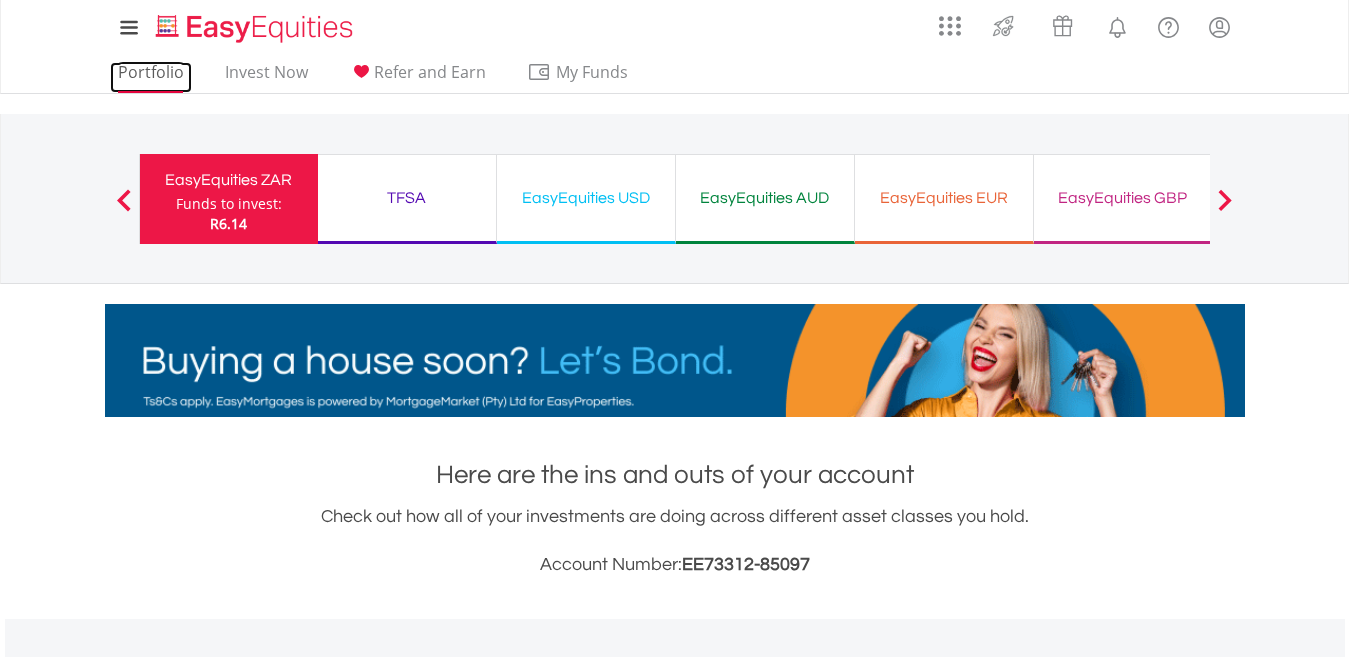 click on "Portfolio" at bounding box center [151, 77] 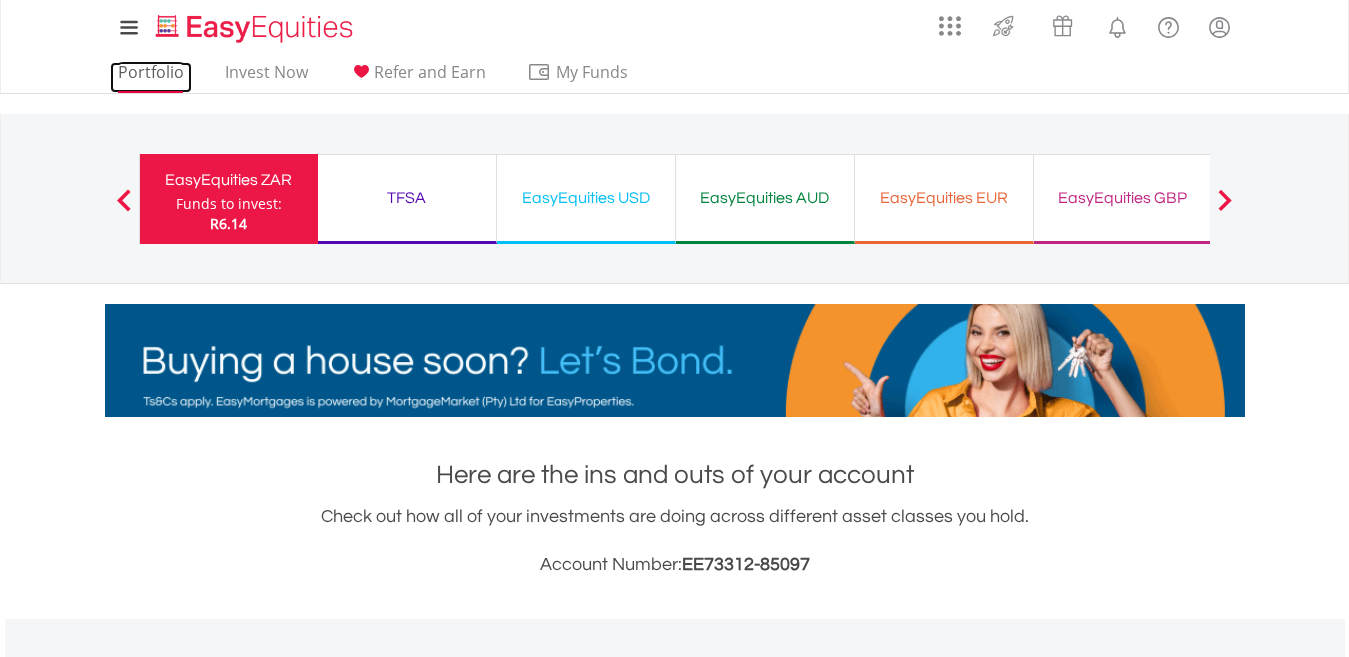 scroll, scrollTop: 999808, scrollLeft: 999620, axis: both 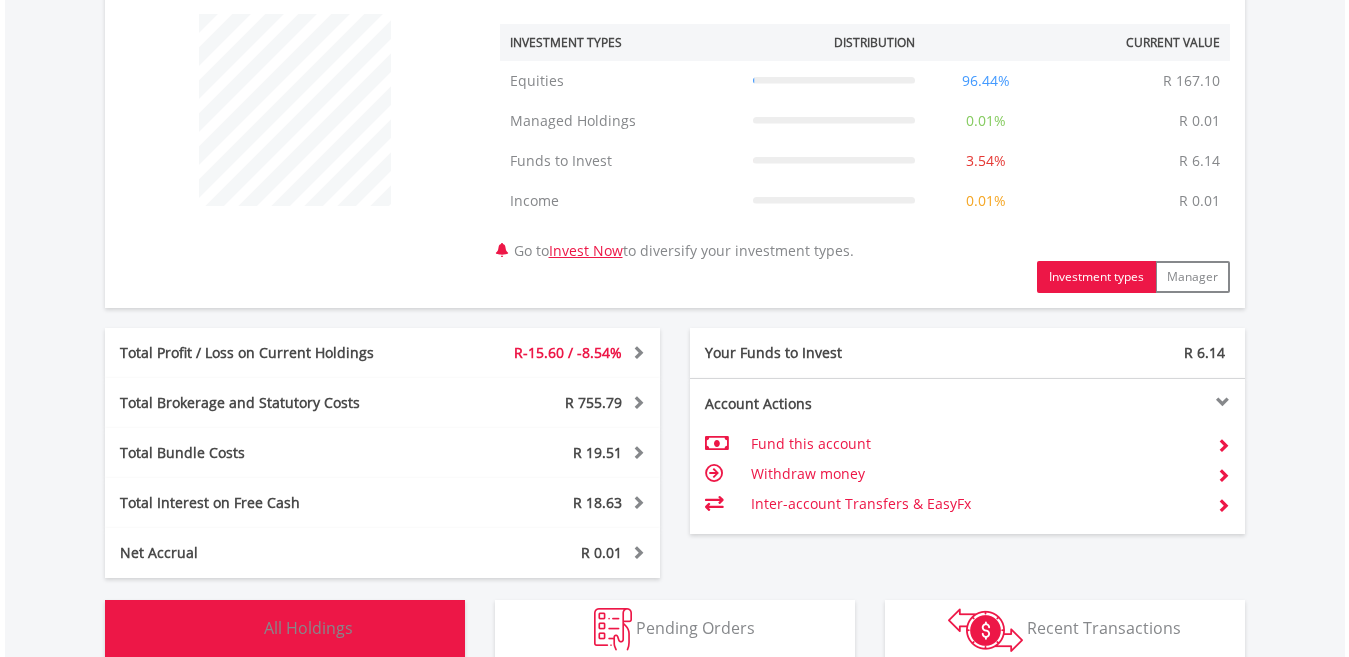 click on "Holdings
All Holdings" at bounding box center [285, 630] 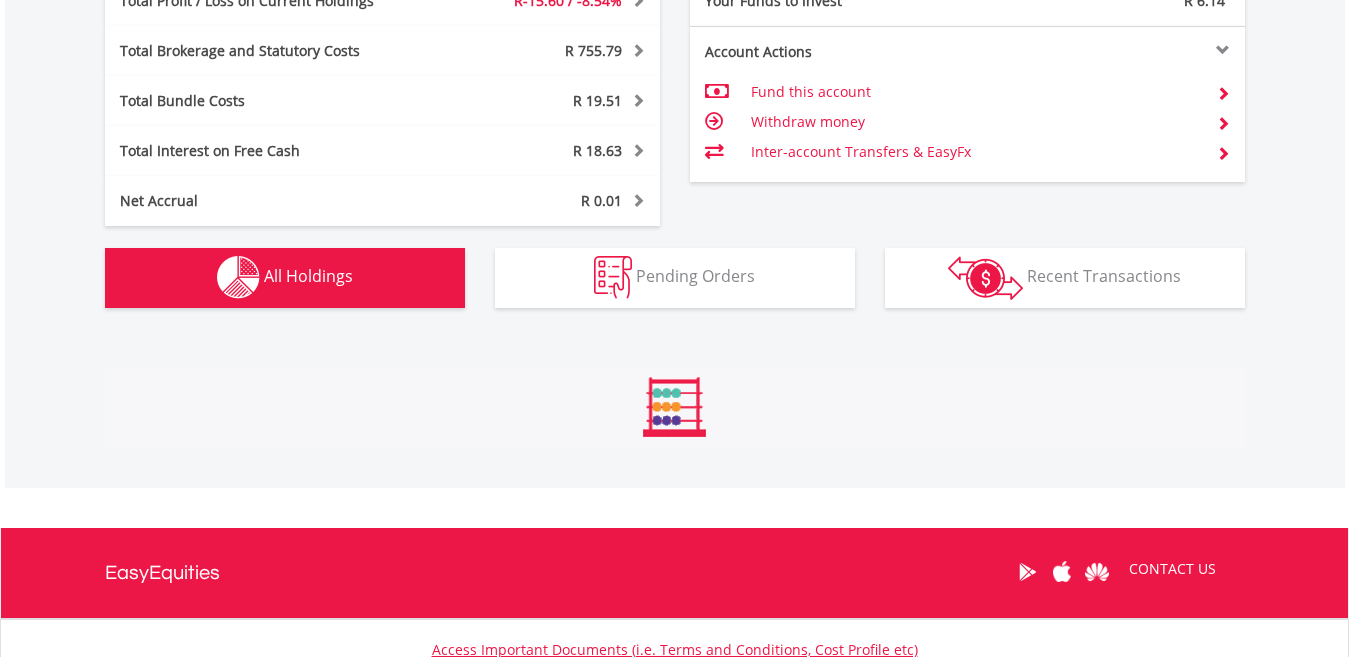 scroll, scrollTop: 999808, scrollLeft: 999620, axis: both 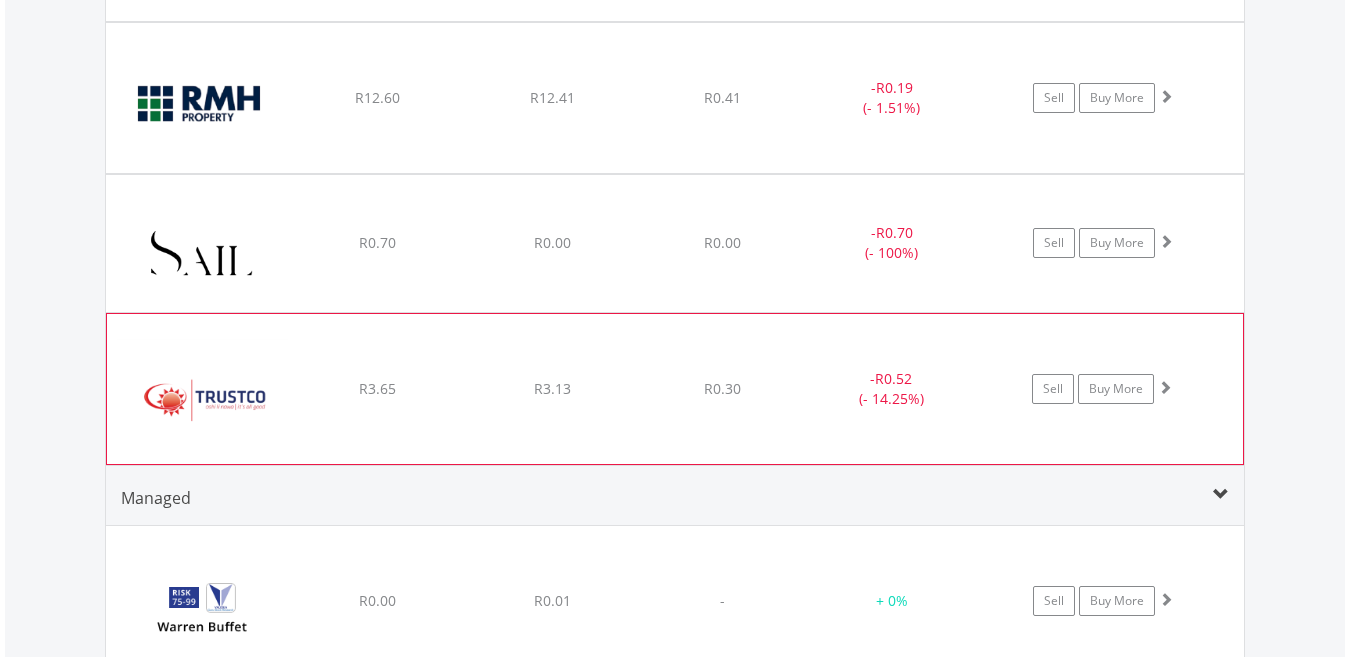 click on "﻿
Trustco Group Holdings Limited
R3.65
R3.13
R0.30
-  R0.52 (- 14.25%)
Sell
Buy More" at bounding box center (675, -911) 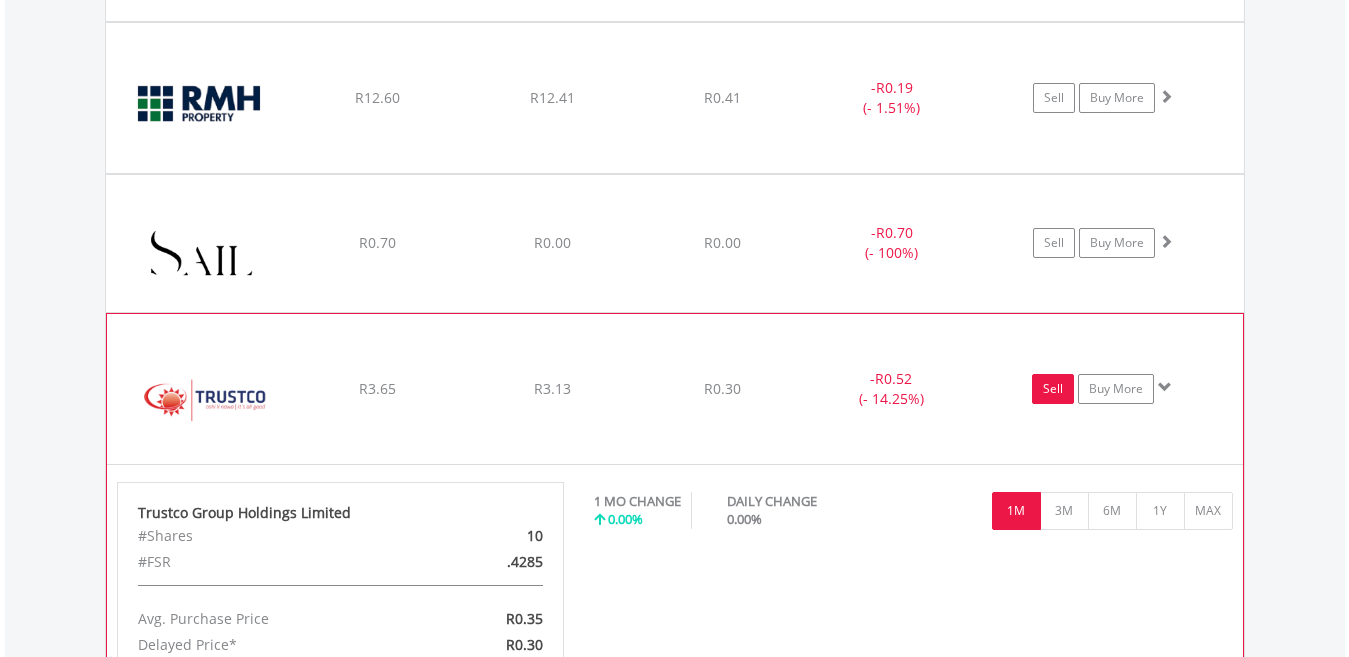 click on "Sell" at bounding box center [1053, 389] 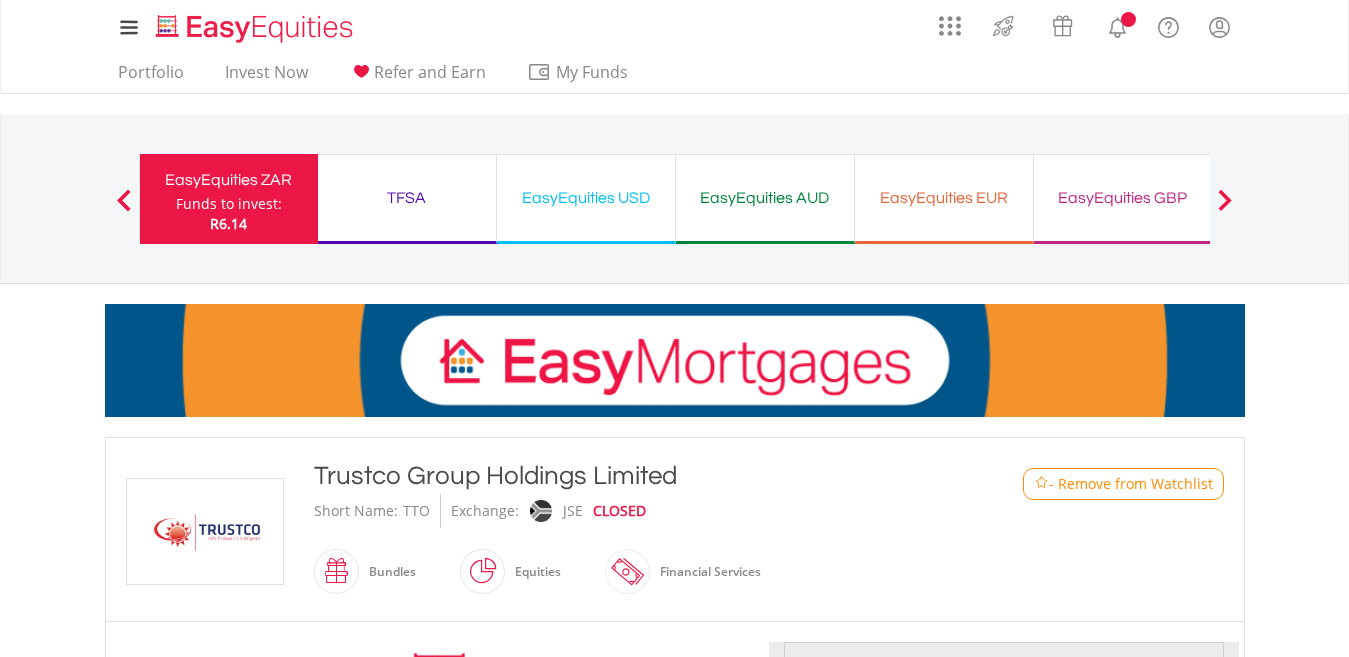 scroll, scrollTop: 653, scrollLeft: 0, axis: vertical 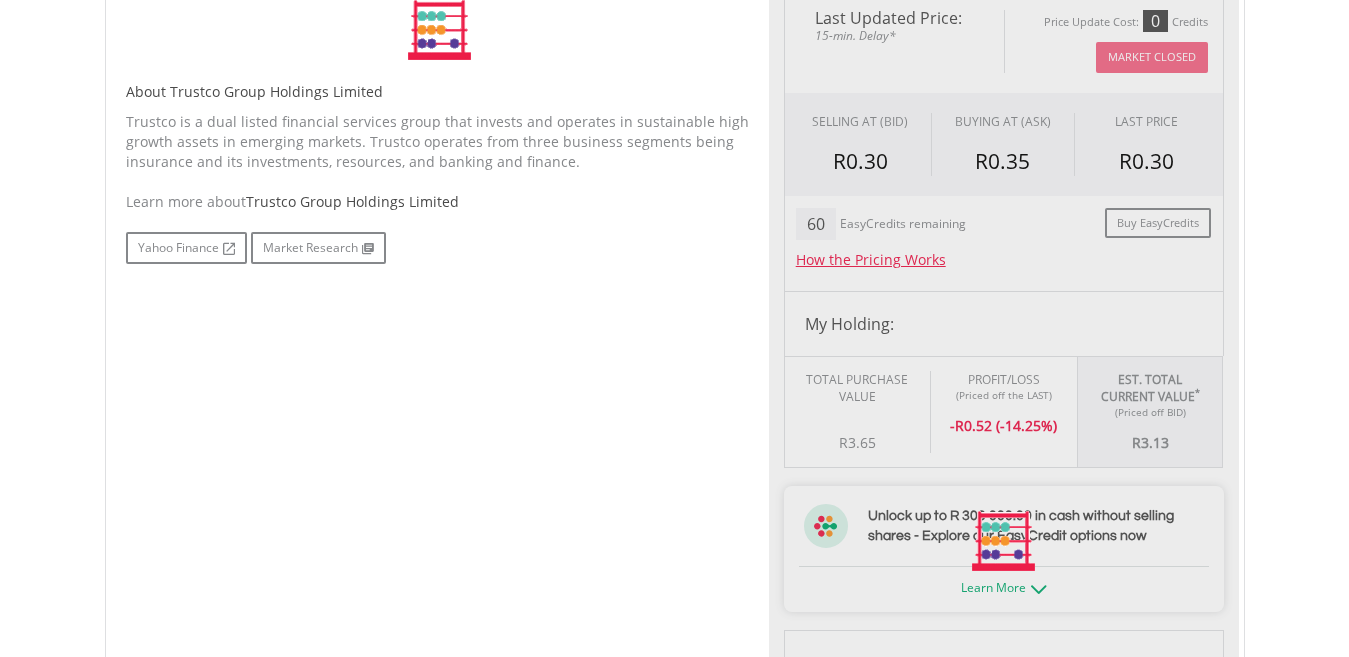 type on "****" 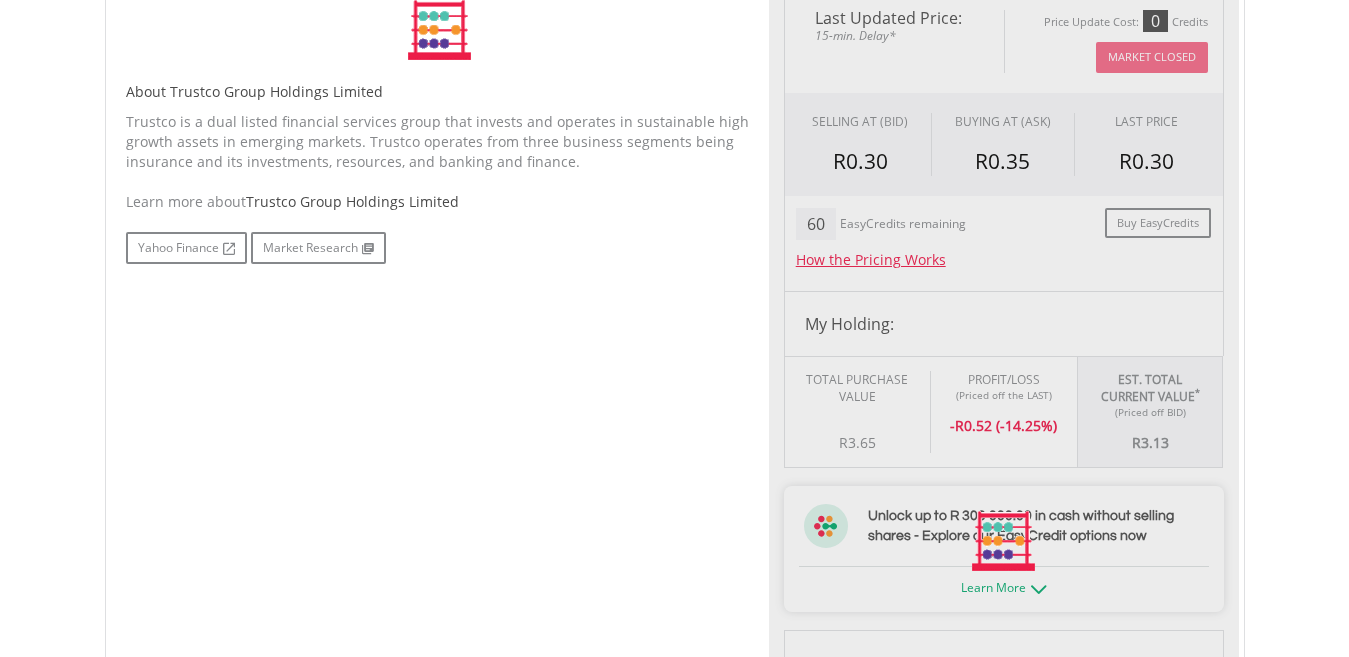 type on "******" 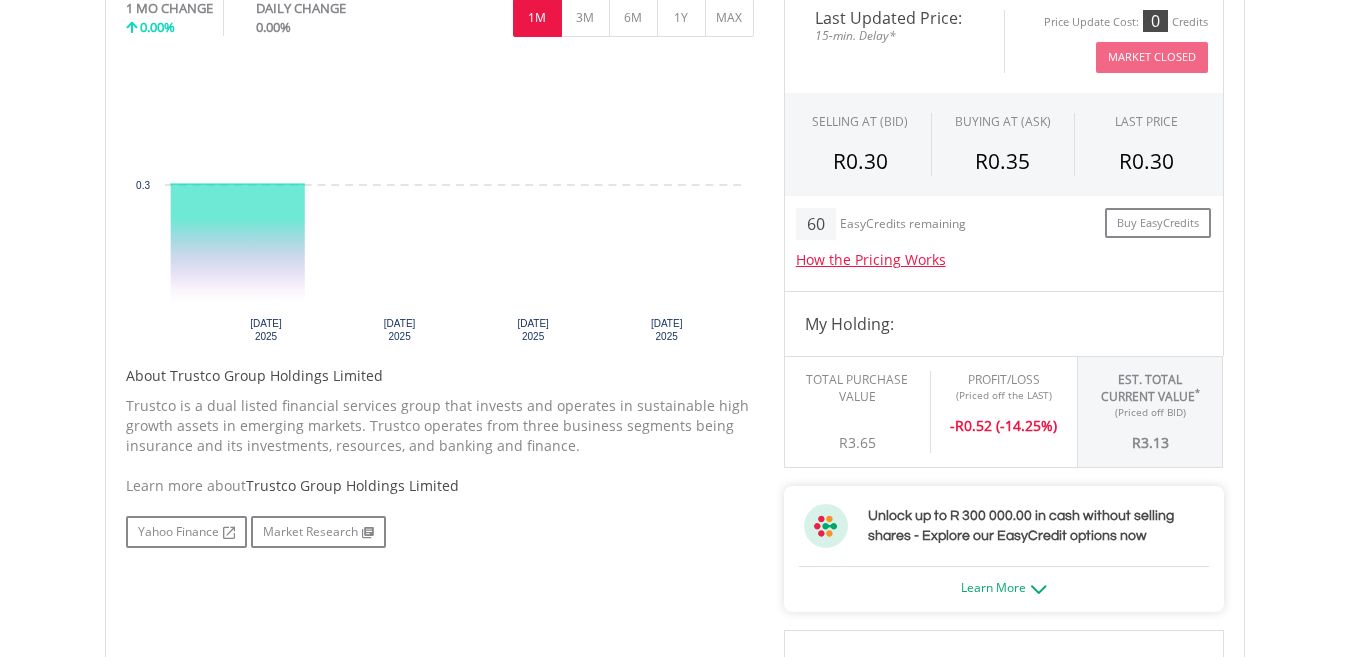 scroll, scrollTop: 570, scrollLeft: 0, axis: vertical 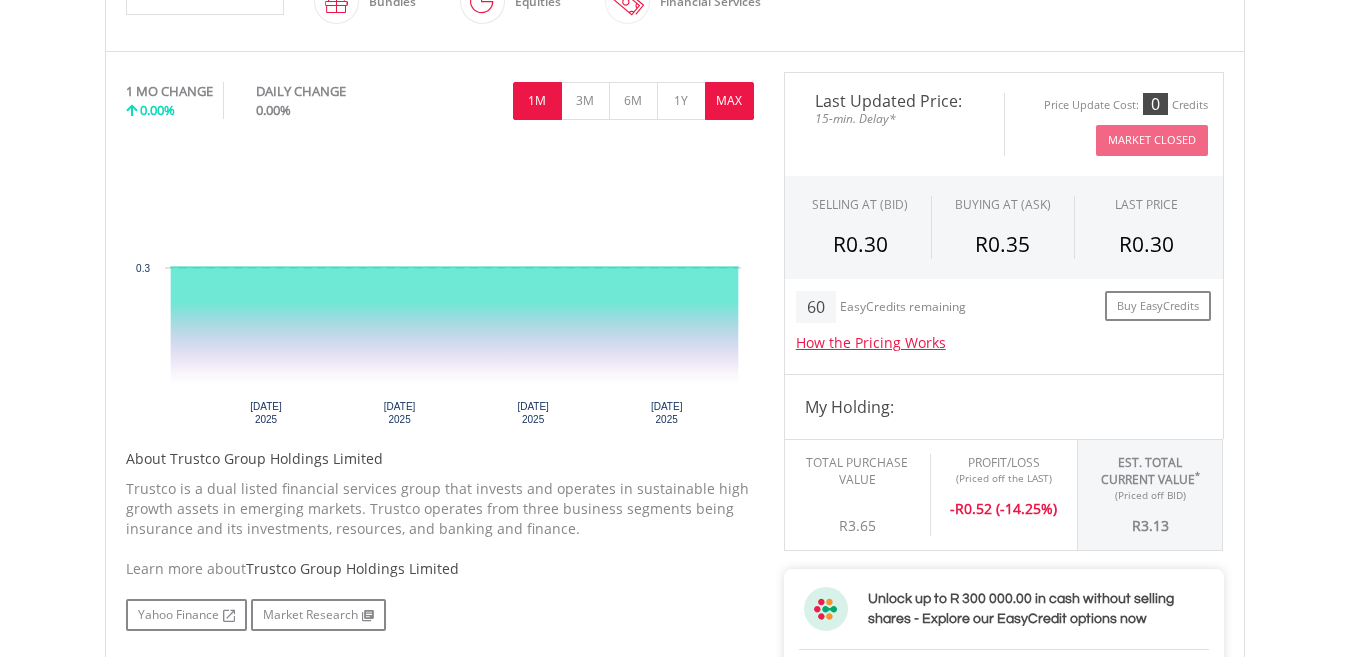 click on "MAX" at bounding box center [729, 101] 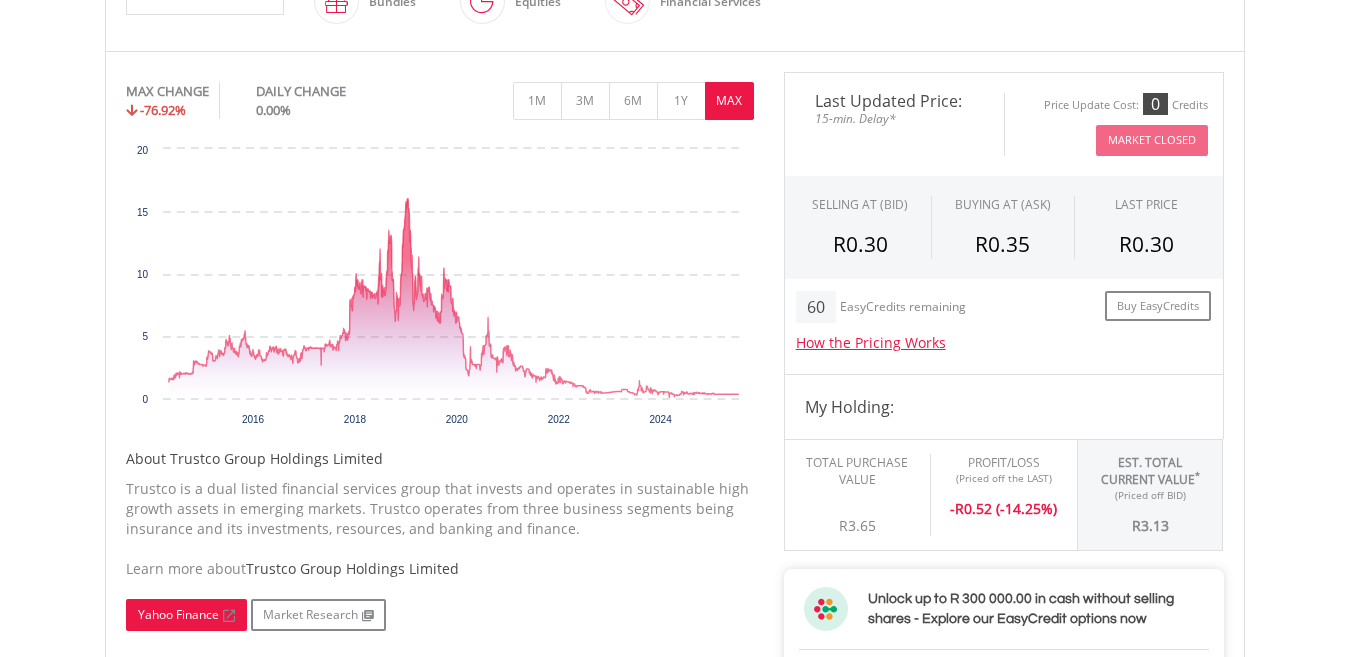 click on "Yahoo Finance" at bounding box center [186, 615] 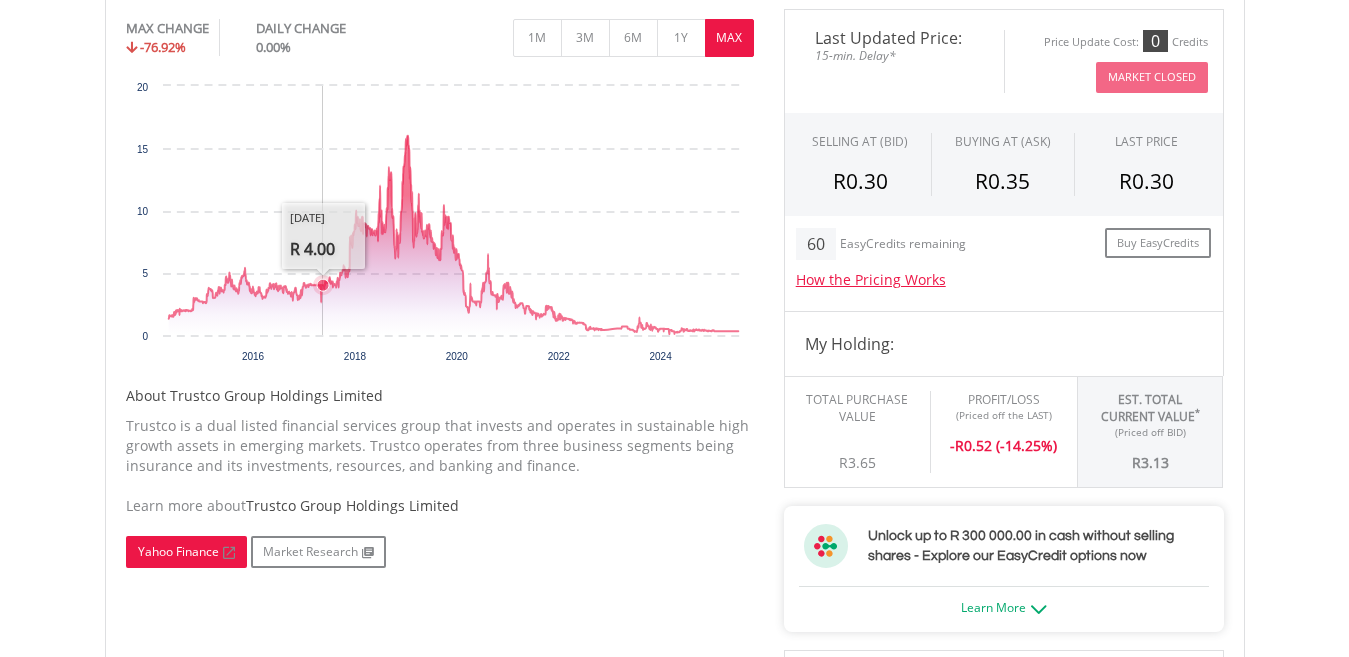 scroll, scrollTop: 640, scrollLeft: 0, axis: vertical 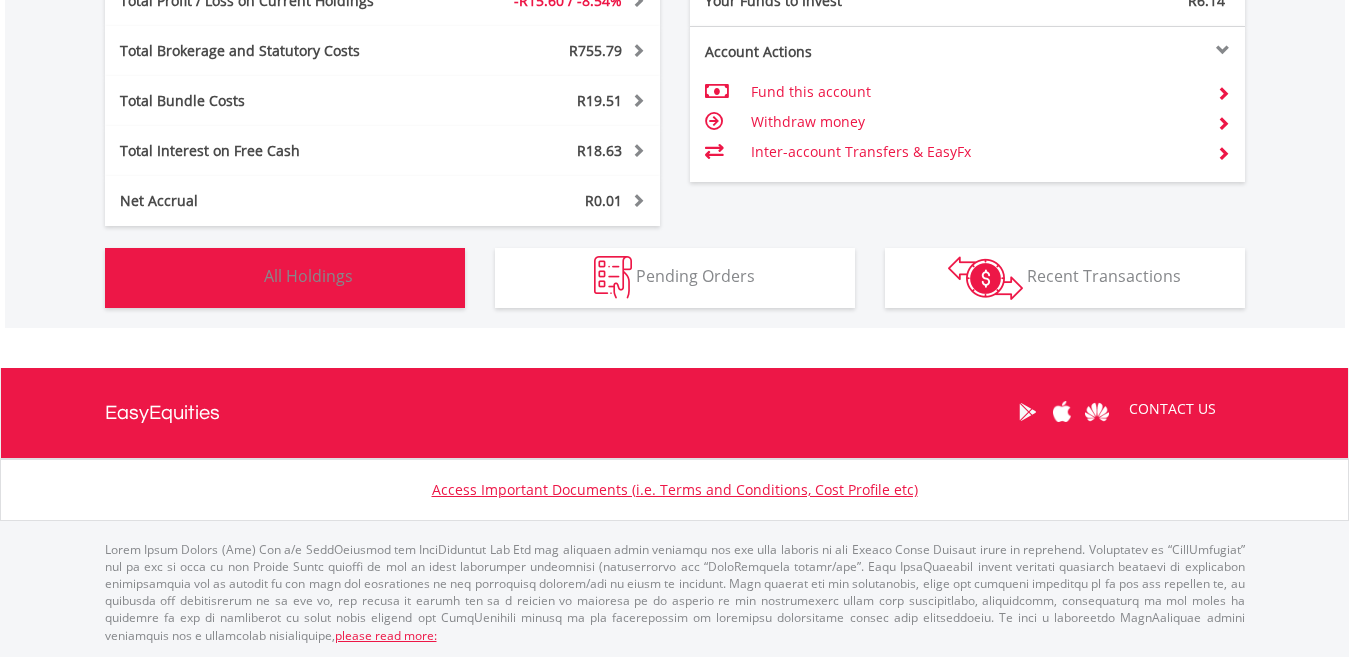 click on "All Holdings" at bounding box center [308, 276] 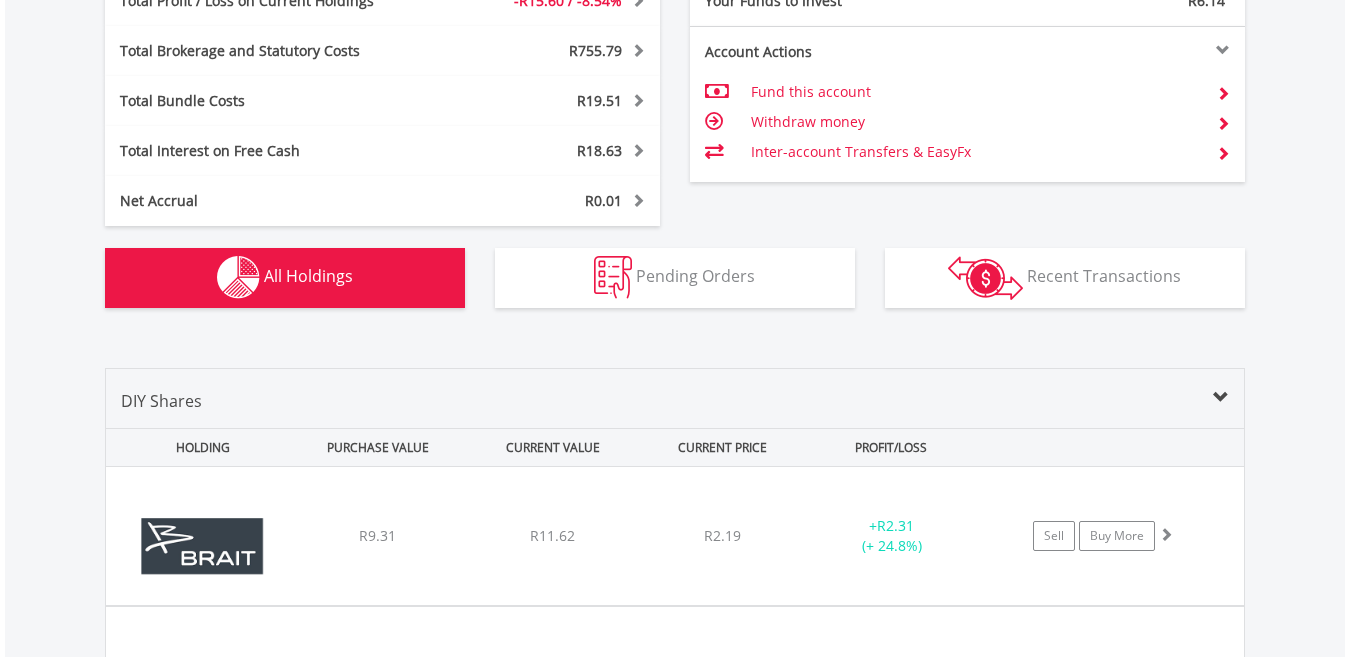 scroll, scrollTop: 1482, scrollLeft: 0, axis: vertical 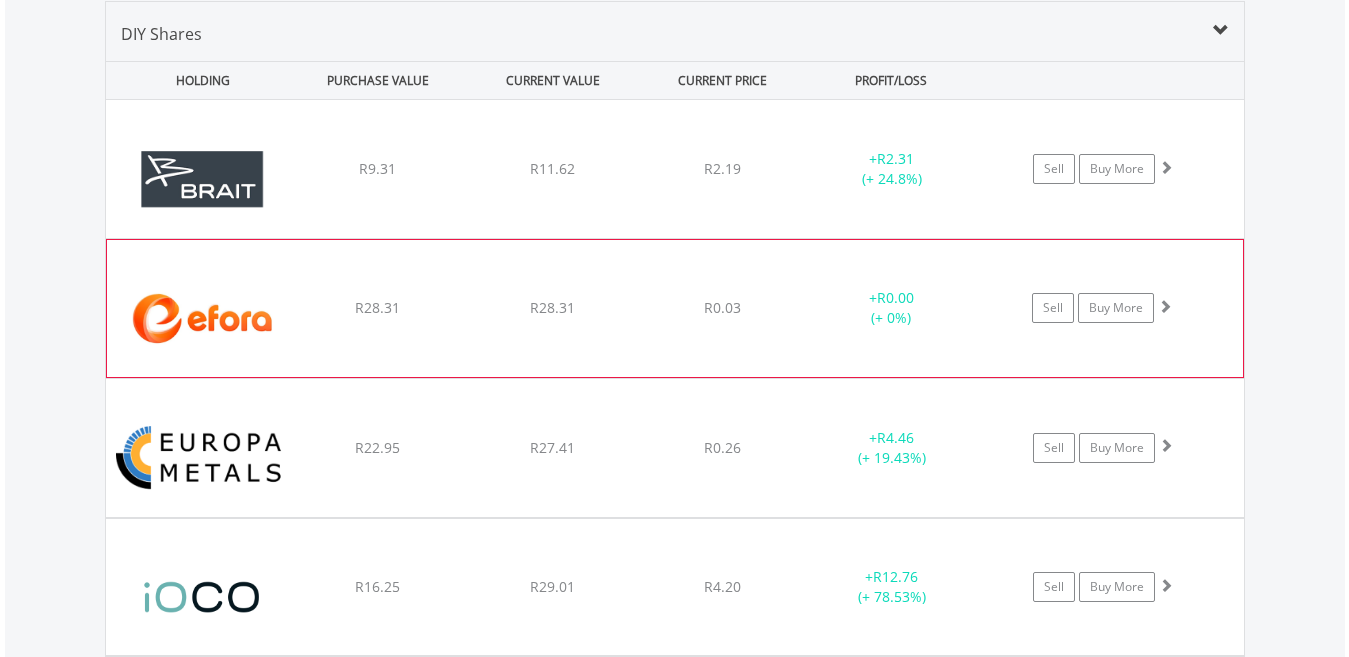 drag, startPoint x: 343, startPoint y: 278, endPoint x: 337, endPoint y: 304, distance: 26.683329 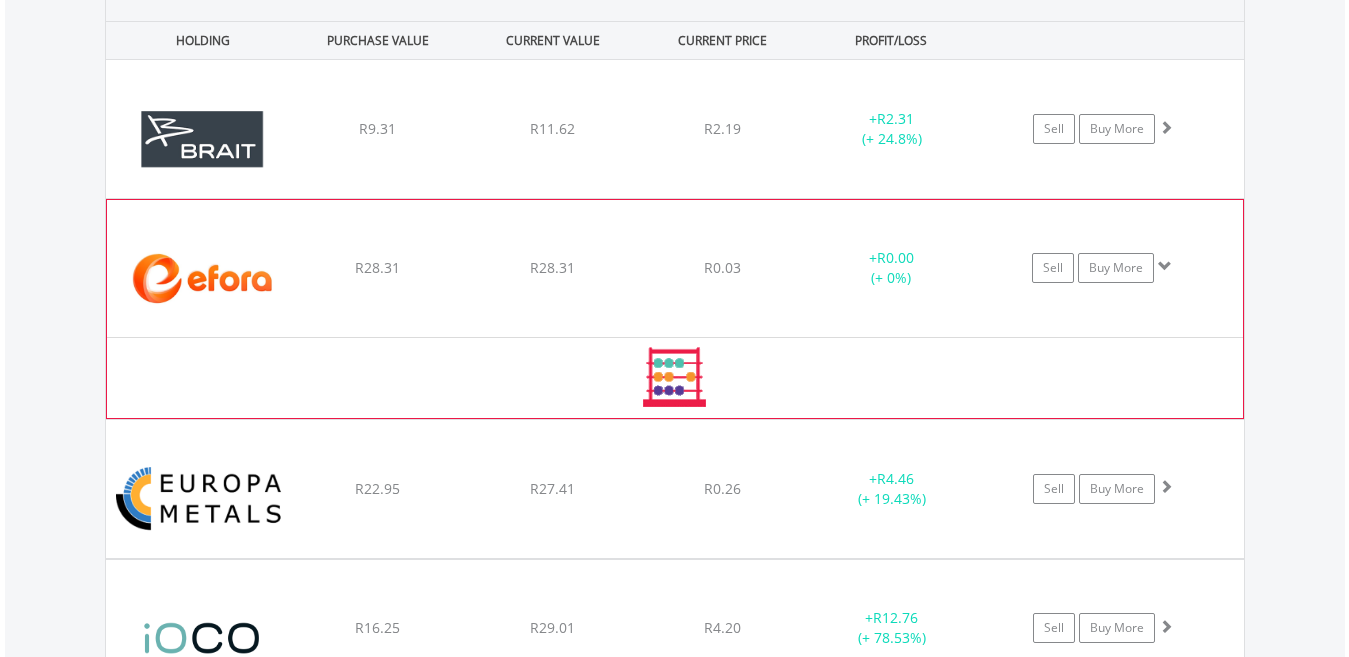 scroll, scrollTop: 1535, scrollLeft: 0, axis: vertical 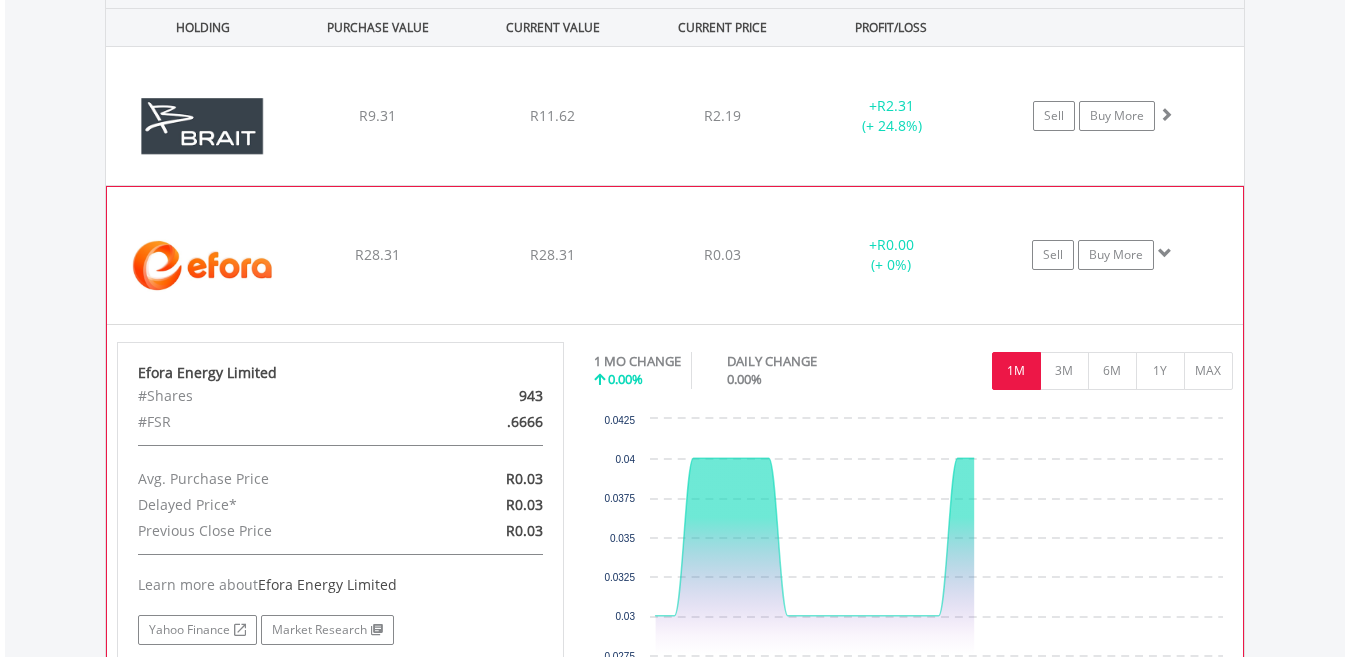 click on "﻿
Efora Energy Limited
R28.31
R28.31
R0.03
+  R0.00 (+ 0%)
Sell
Buy More" at bounding box center [675, 116] 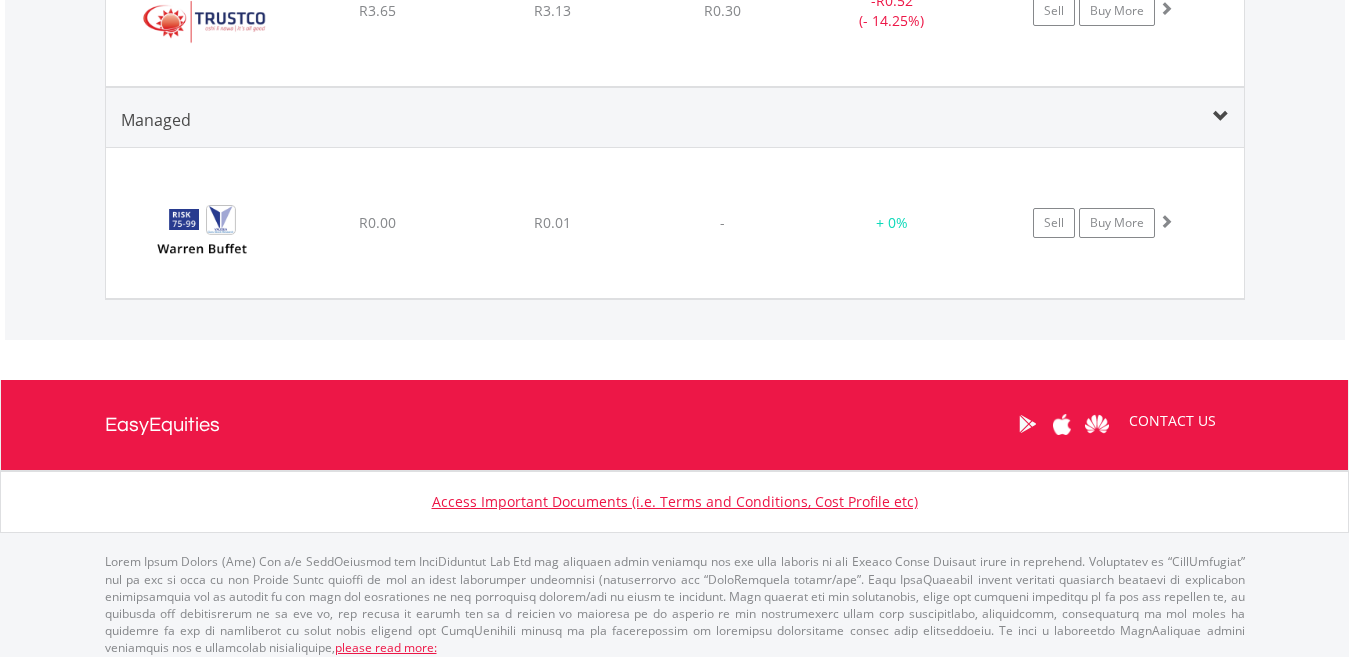 scroll, scrollTop: 2952, scrollLeft: 0, axis: vertical 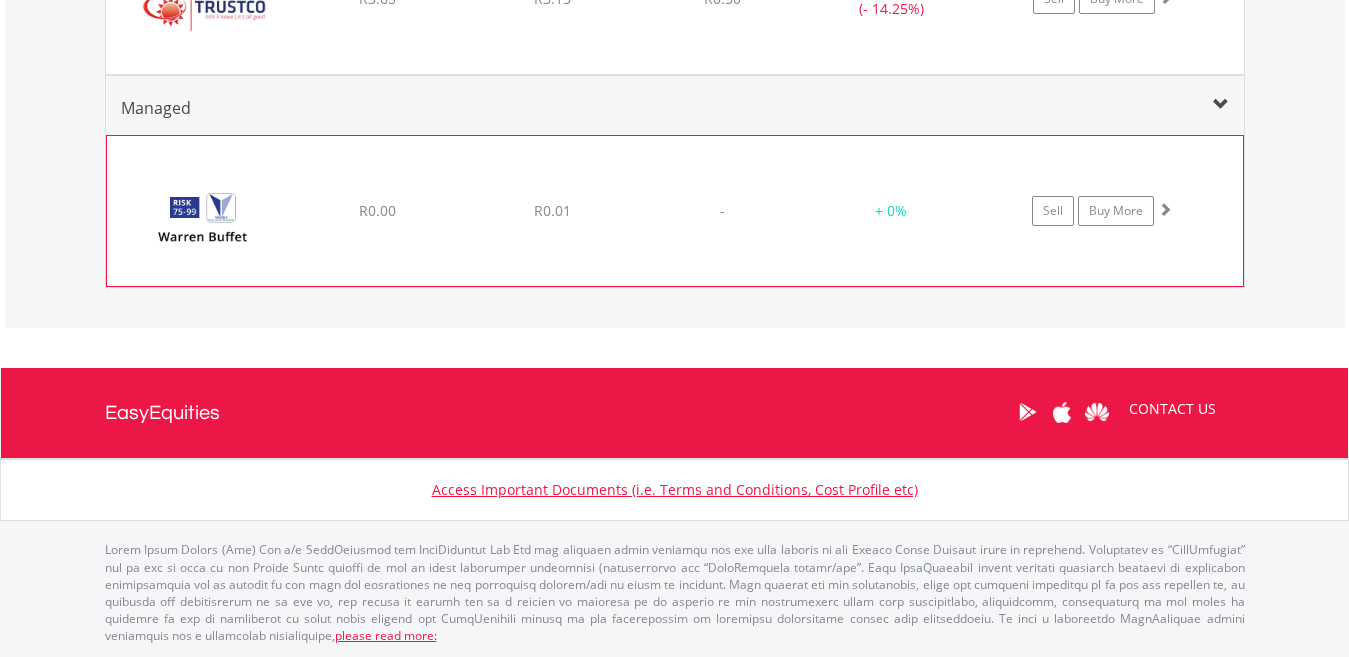 click on "﻿
The Warren Buffett Bundle
R0.00
R0.01
-
+ 0%
Sell
Buy More" at bounding box center (675, 211) 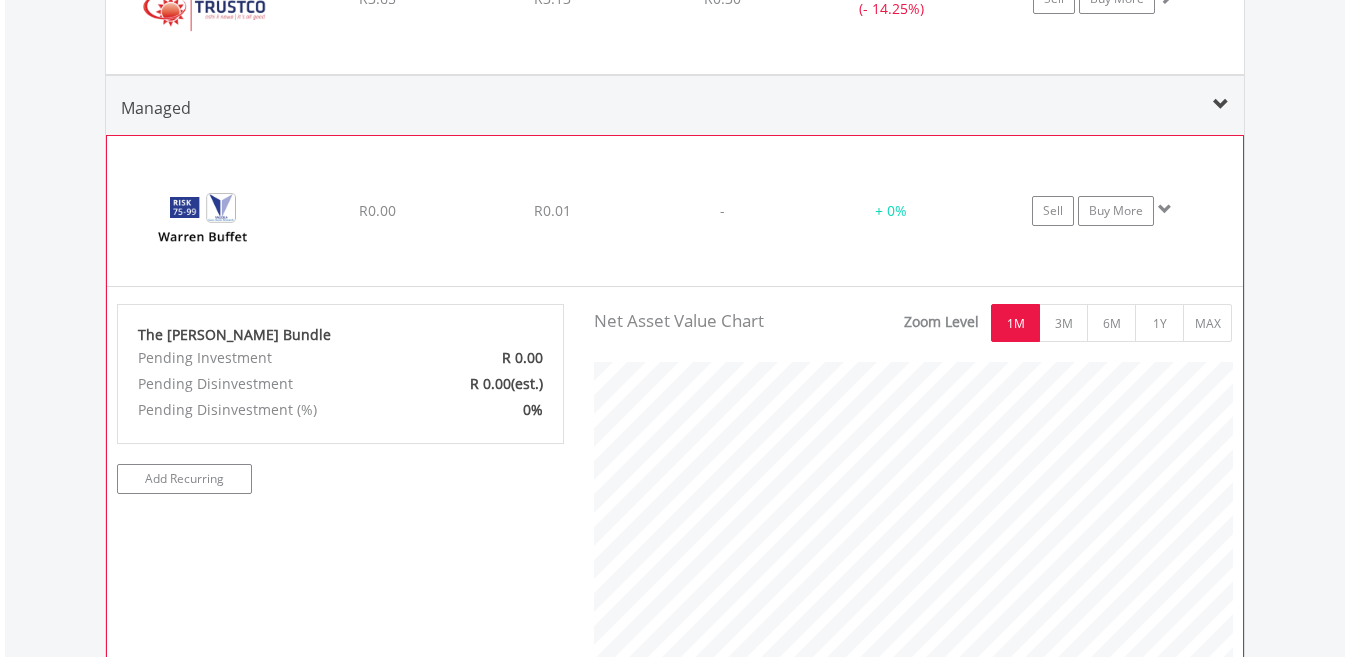 scroll, scrollTop: 407, scrollLeft: 668, axis: both 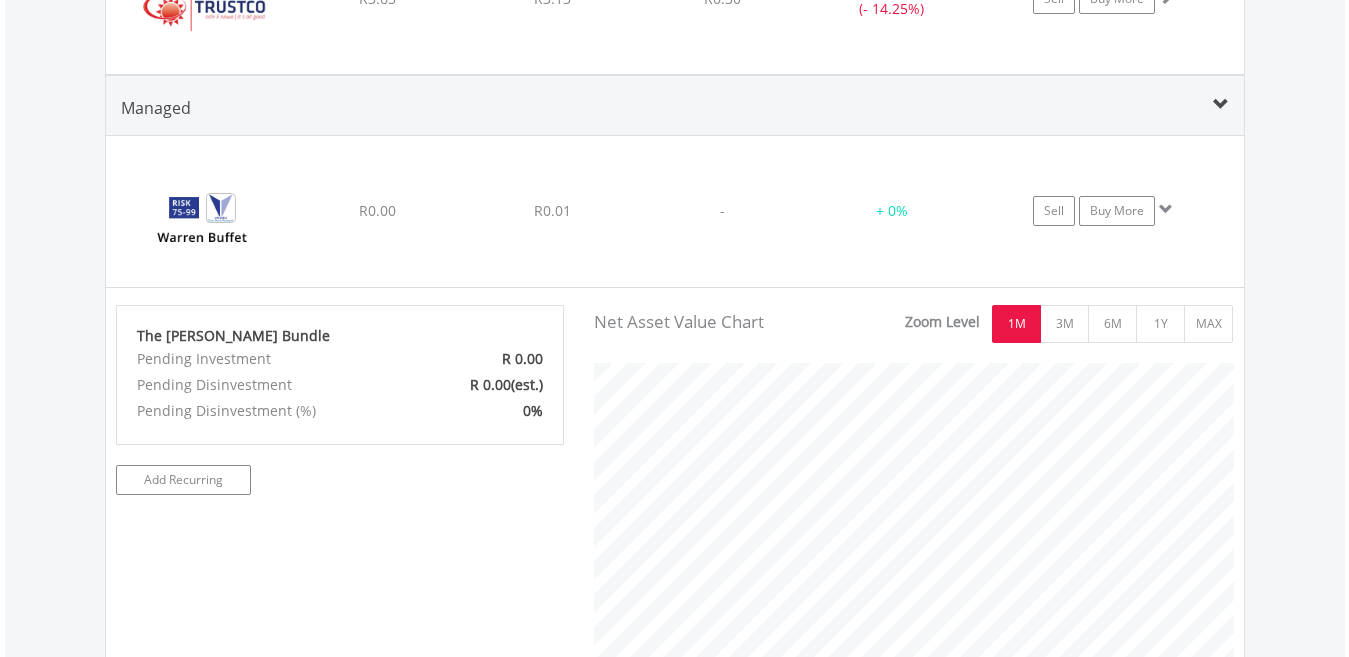 click at bounding box center (1221, 105) 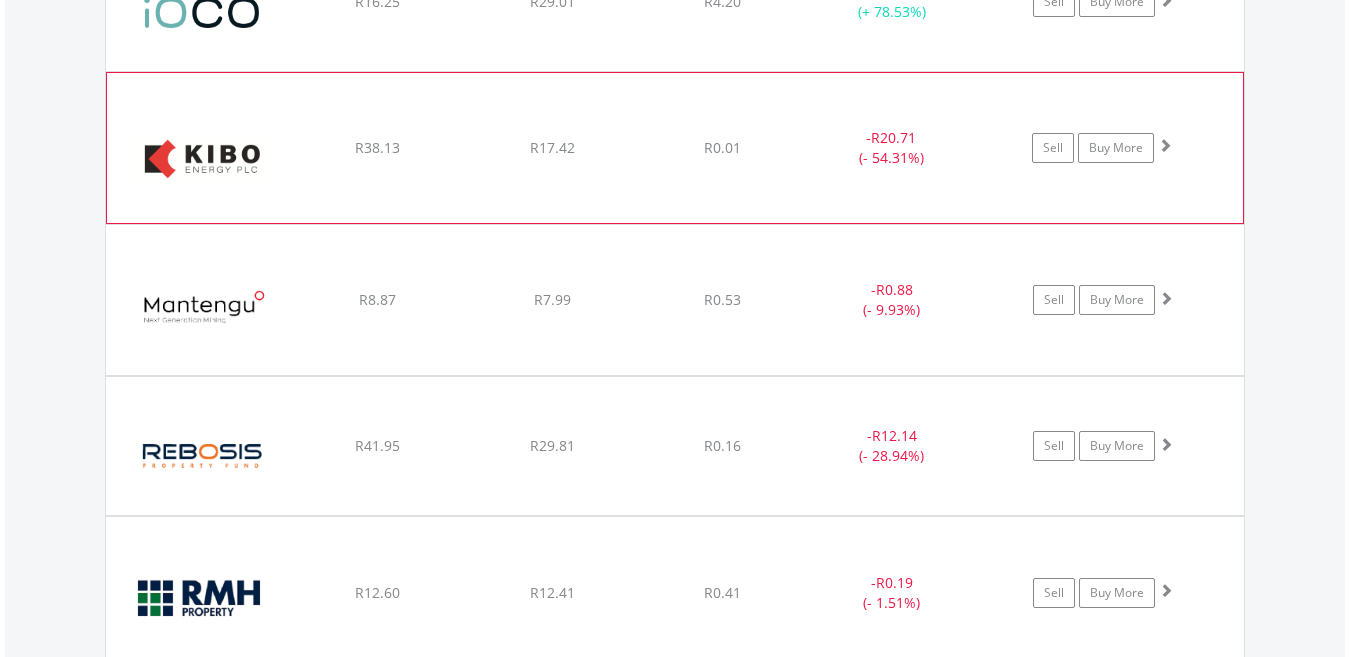 scroll, scrollTop: 2040, scrollLeft: 0, axis: vertical 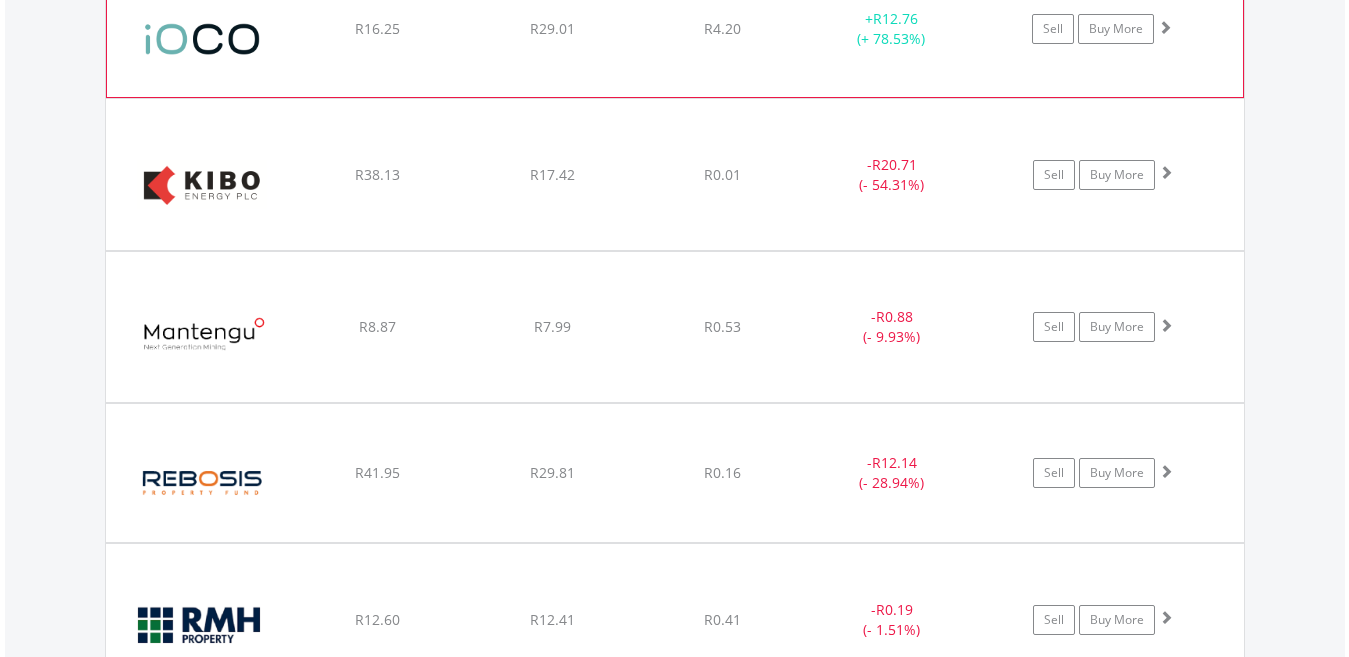 click on "Sell
Buy More" at bounding box center (1113, -389) 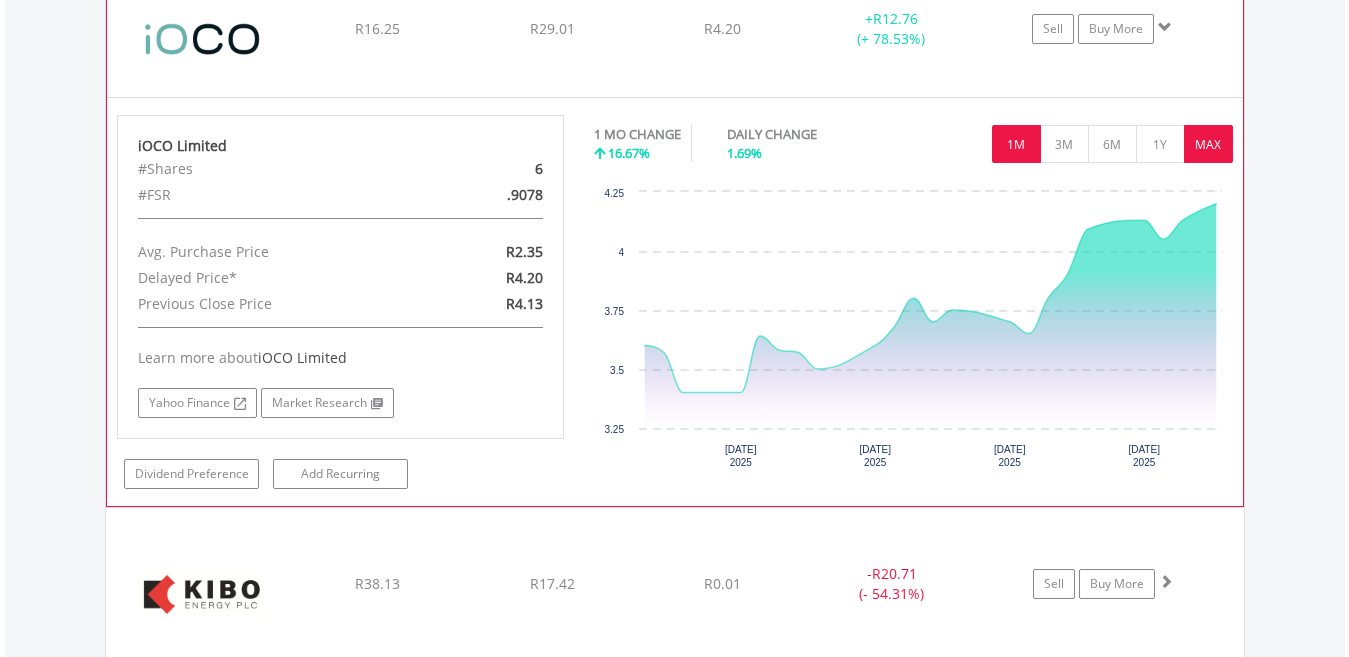 click on "MAX" at bounding box center [1208, 144] 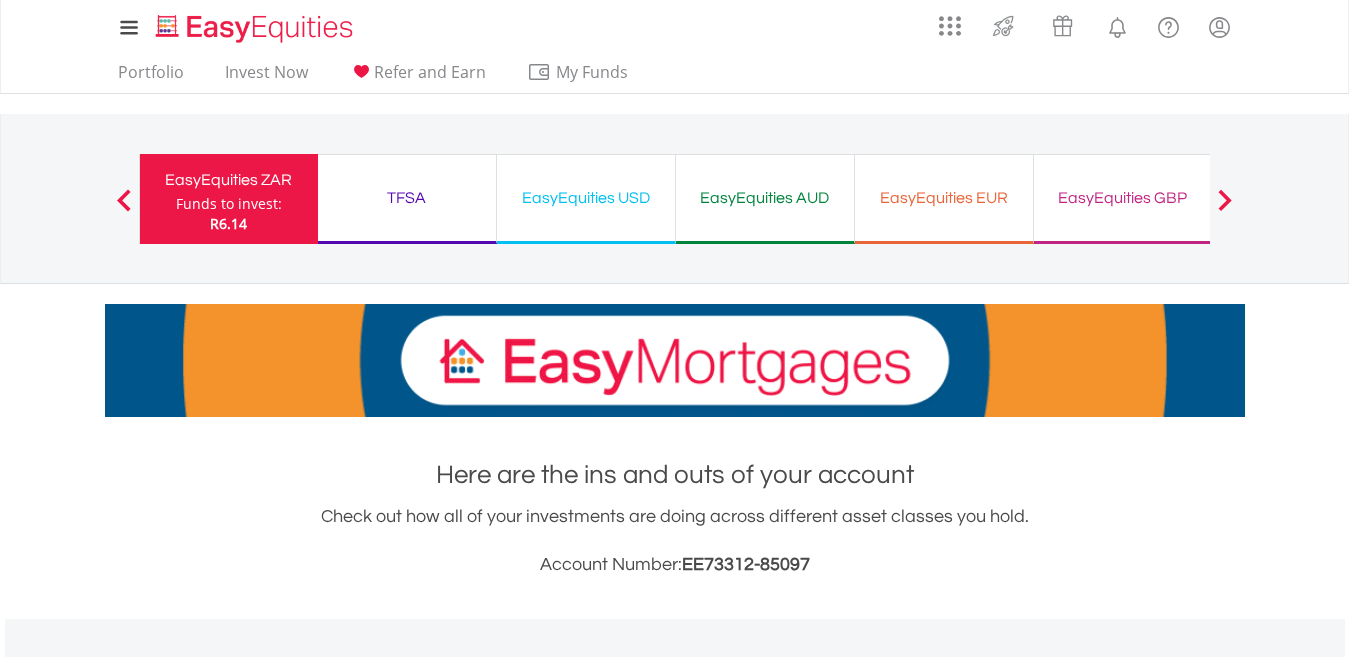 scroll, scrollTop: 887, scrollLeft: 0, axis: vertical 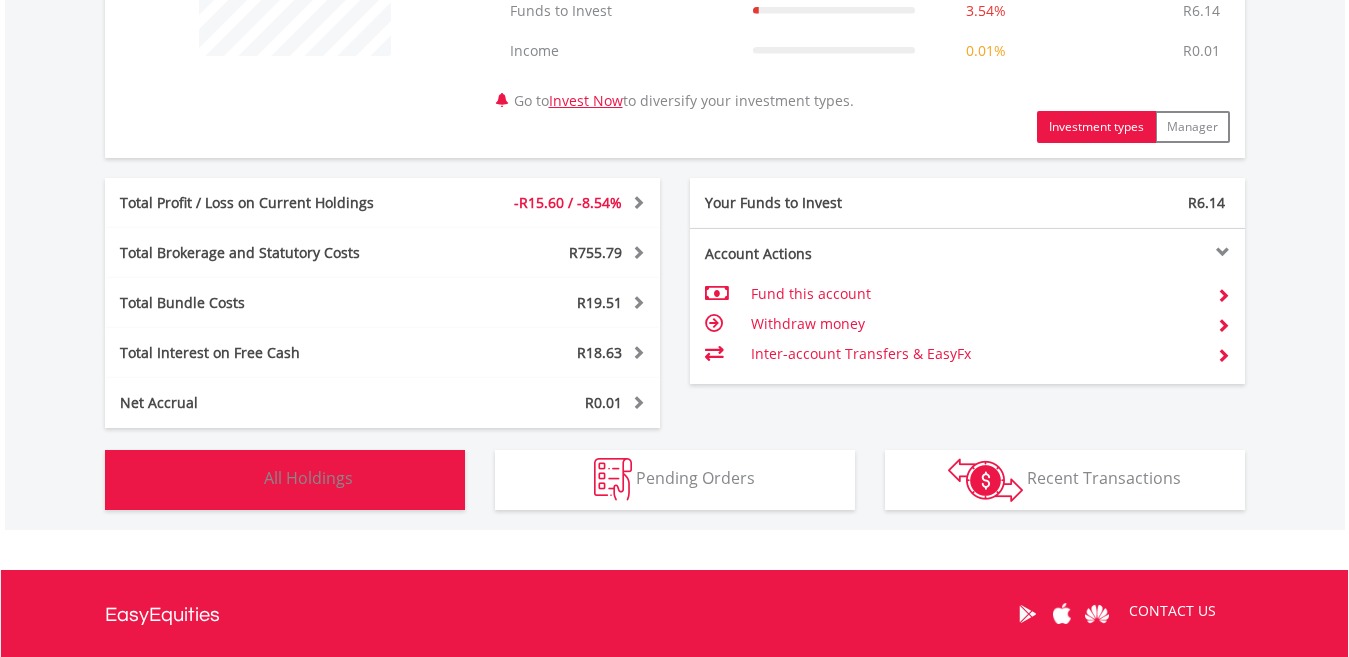 click on "Holdings
All Holdings" at bounding box center [285, 480] 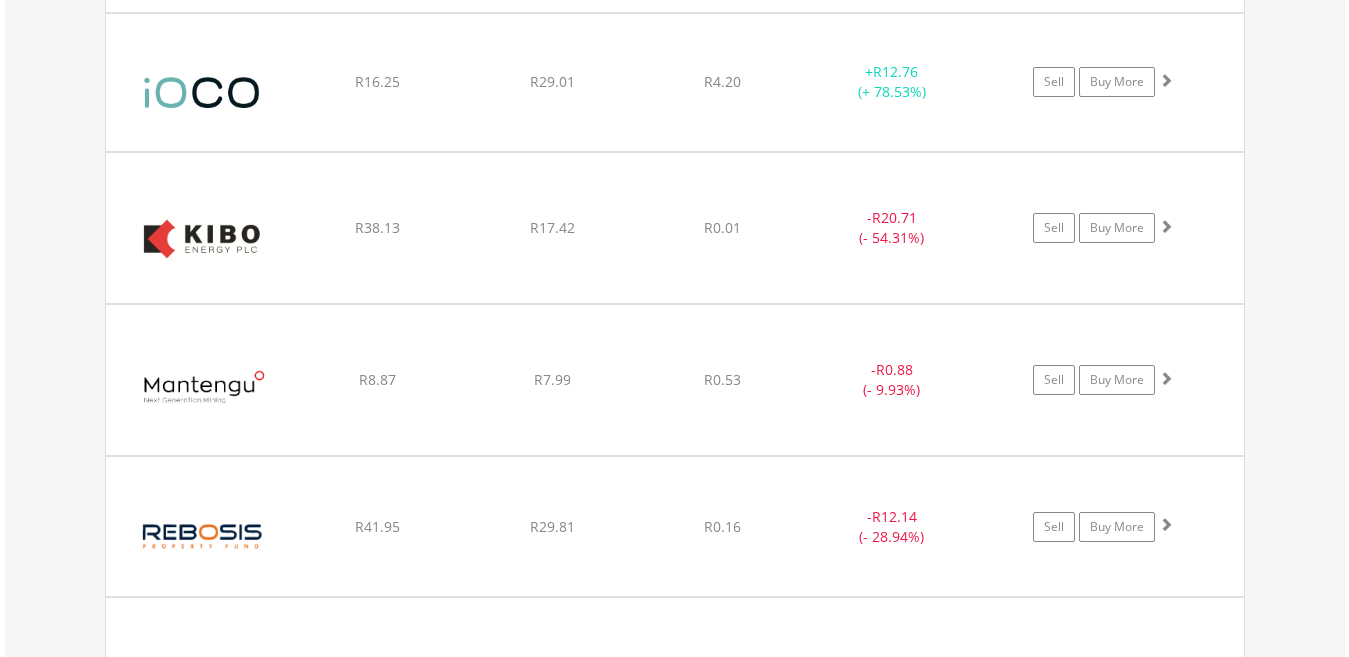 scroll, scrollTop: 1976, scrollLeft: 0, axis: vertical 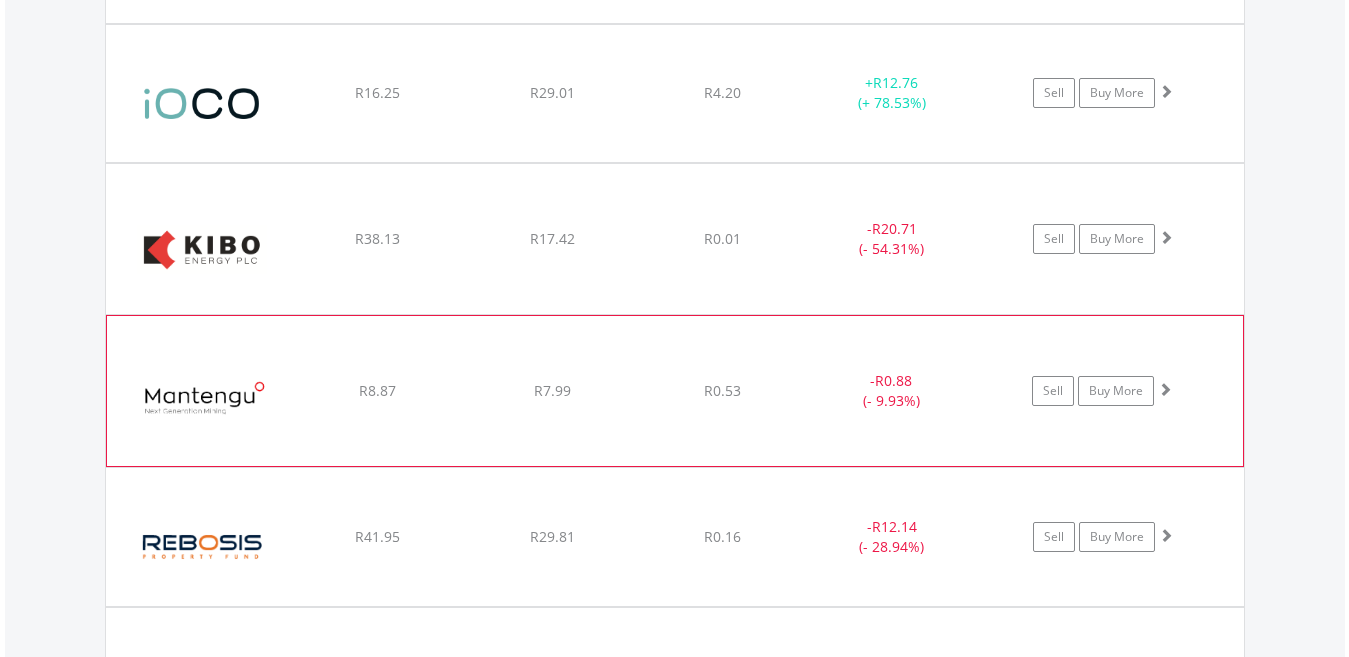 click on "﻿
Mantengu Mining Limited
R8.87
R7.99
R0.53
-  R0.88 (- 9.93%)
Sell
Buy More" at bounding box center [675, -325] 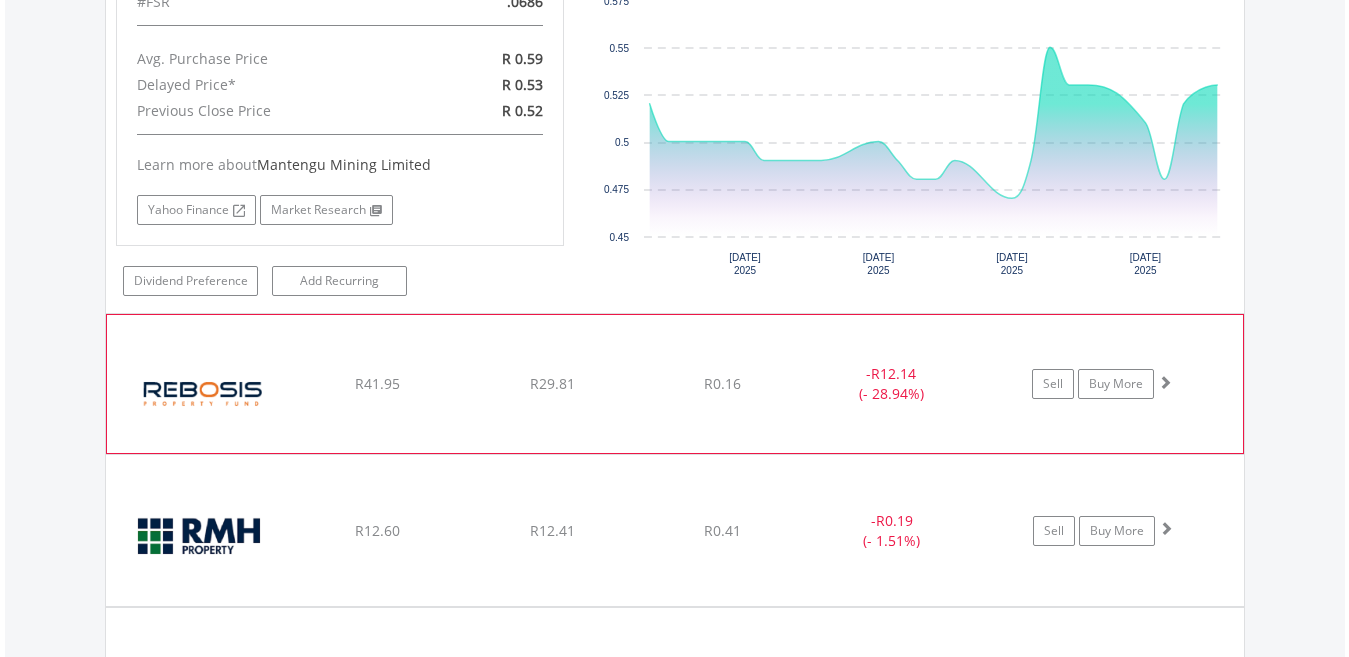 scroll, scrollTop: 2542, scrollLeft: 0, axis: vertical 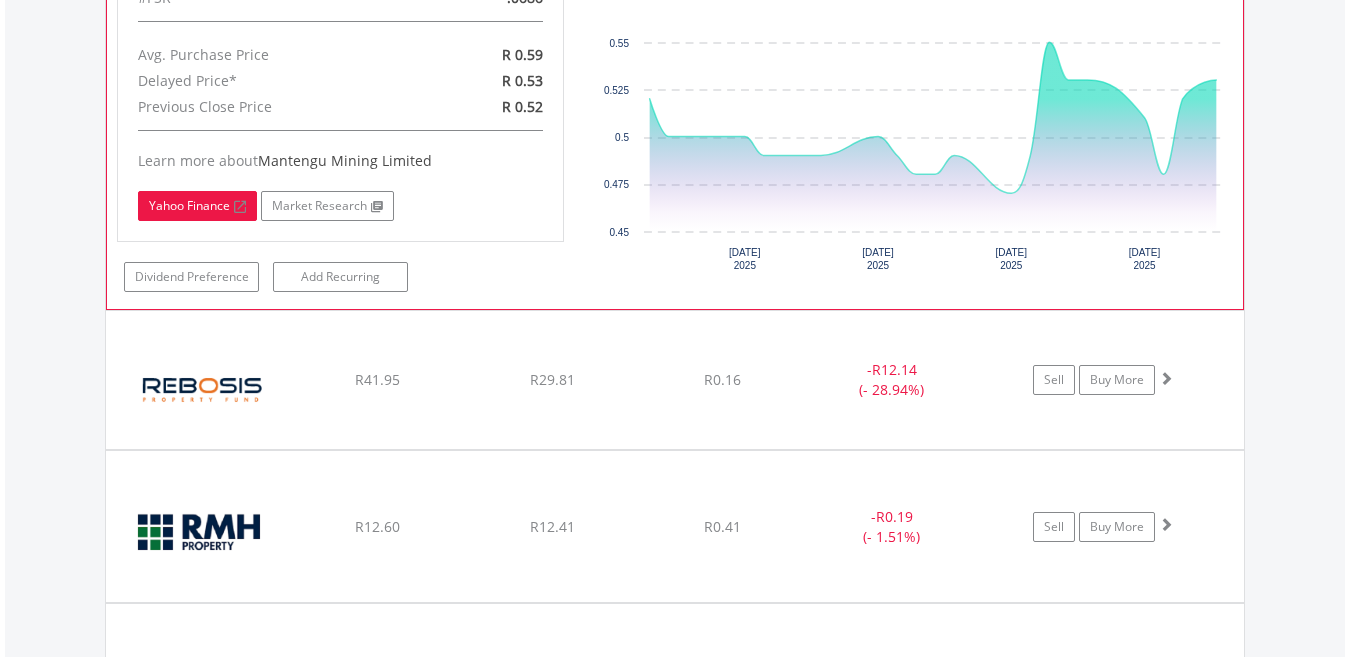 click on "Yahoo Finance" at bounding box center (197, 206) 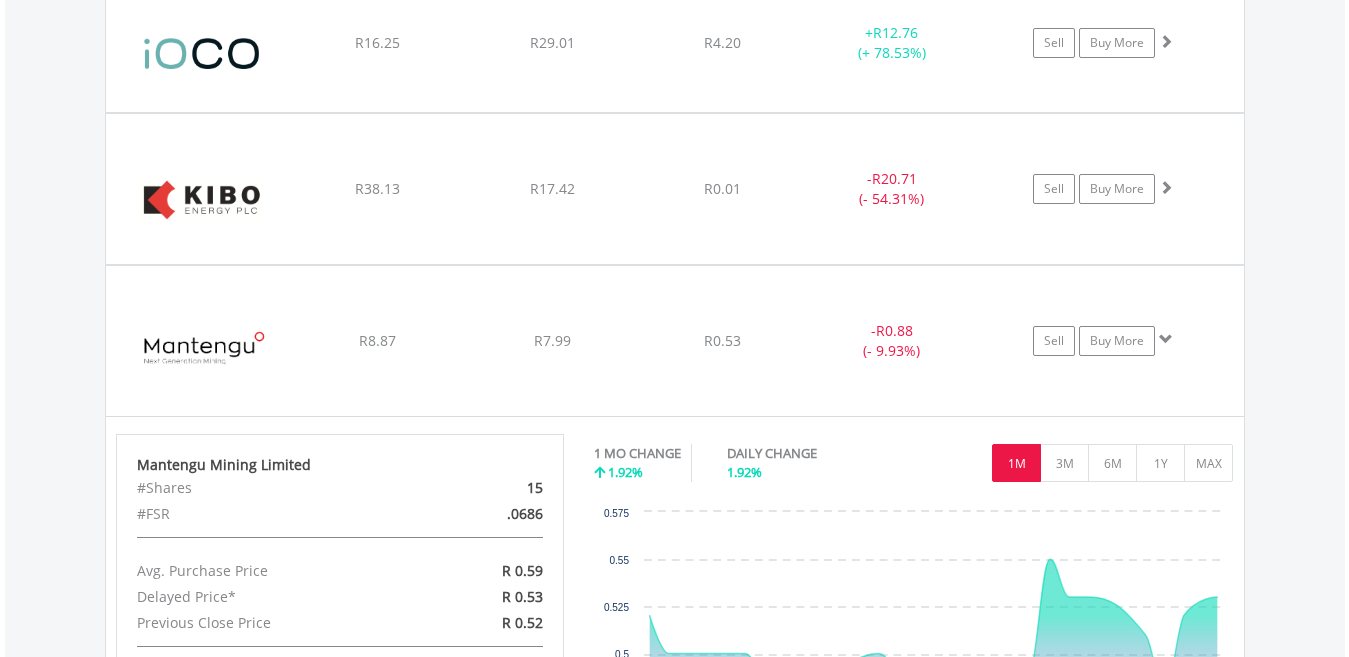 scroll, scrollTop: 2291, scrollLeft: 0, axis: vertical 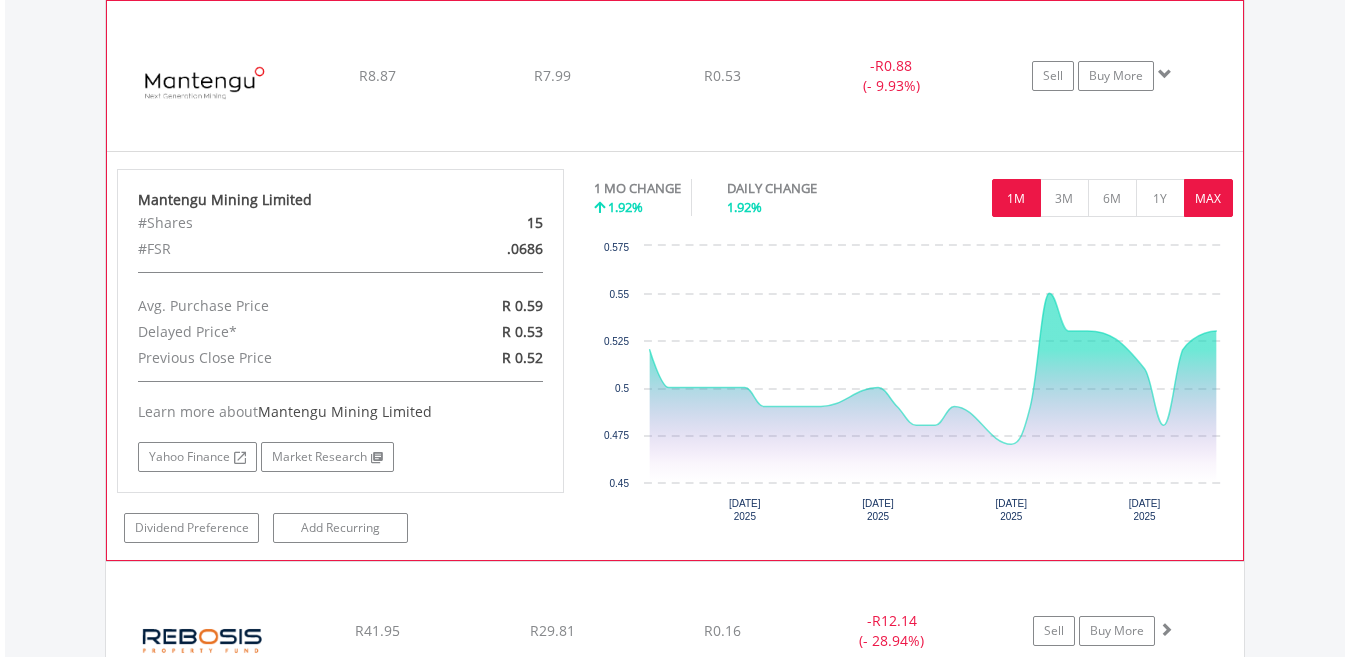 click on "MAX" at bounding box center (1208, 198) 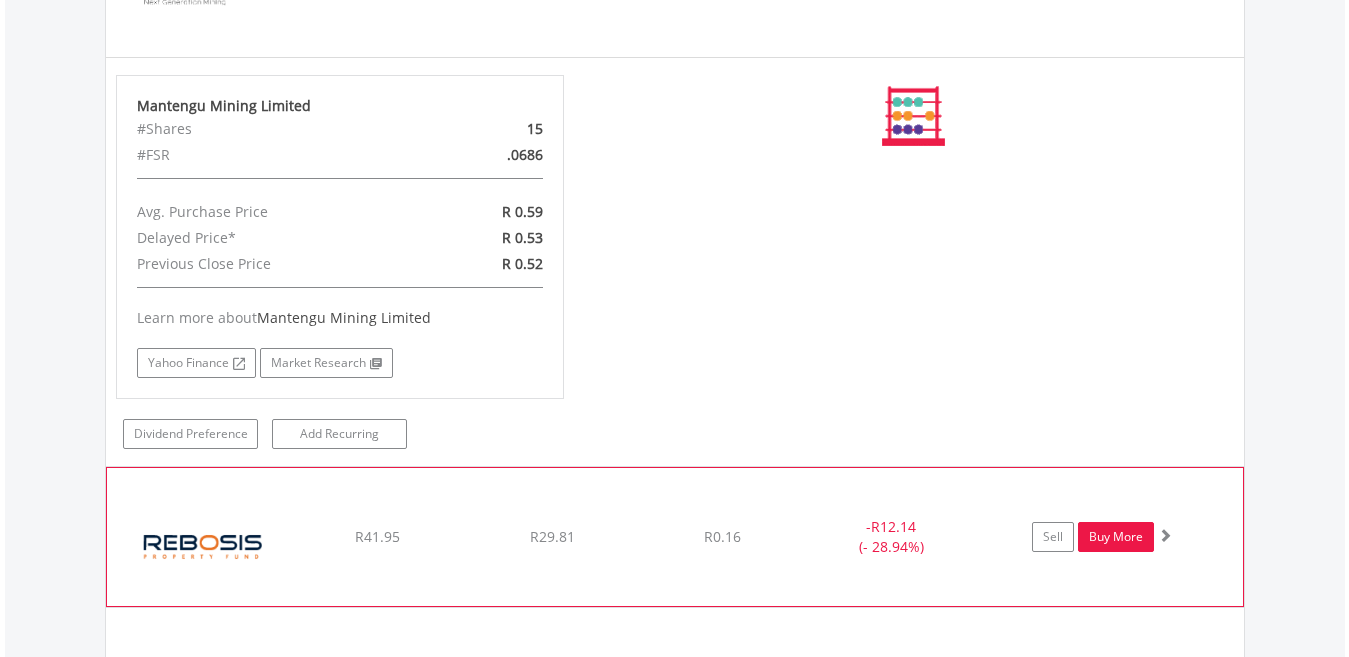 scroll, scrollTop: 2404, scrollLeft: 0, axis: vertical 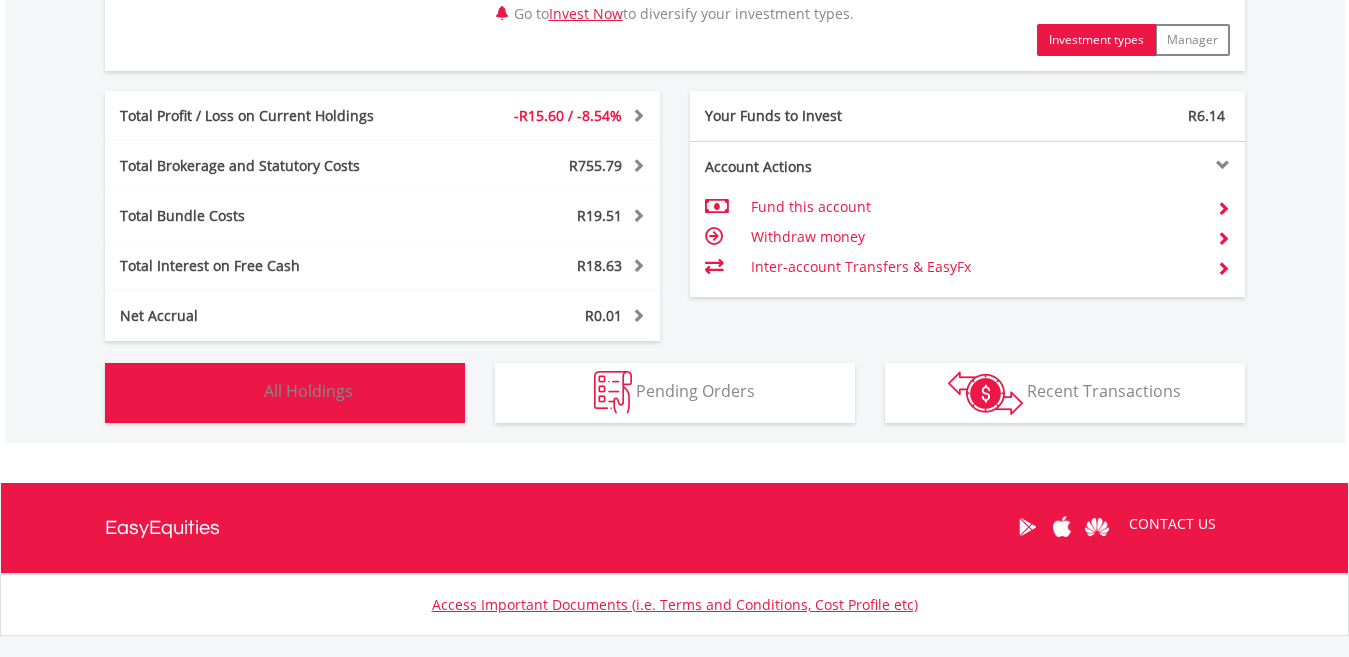 click on "All Holdings" at bounding box center [308, 391] 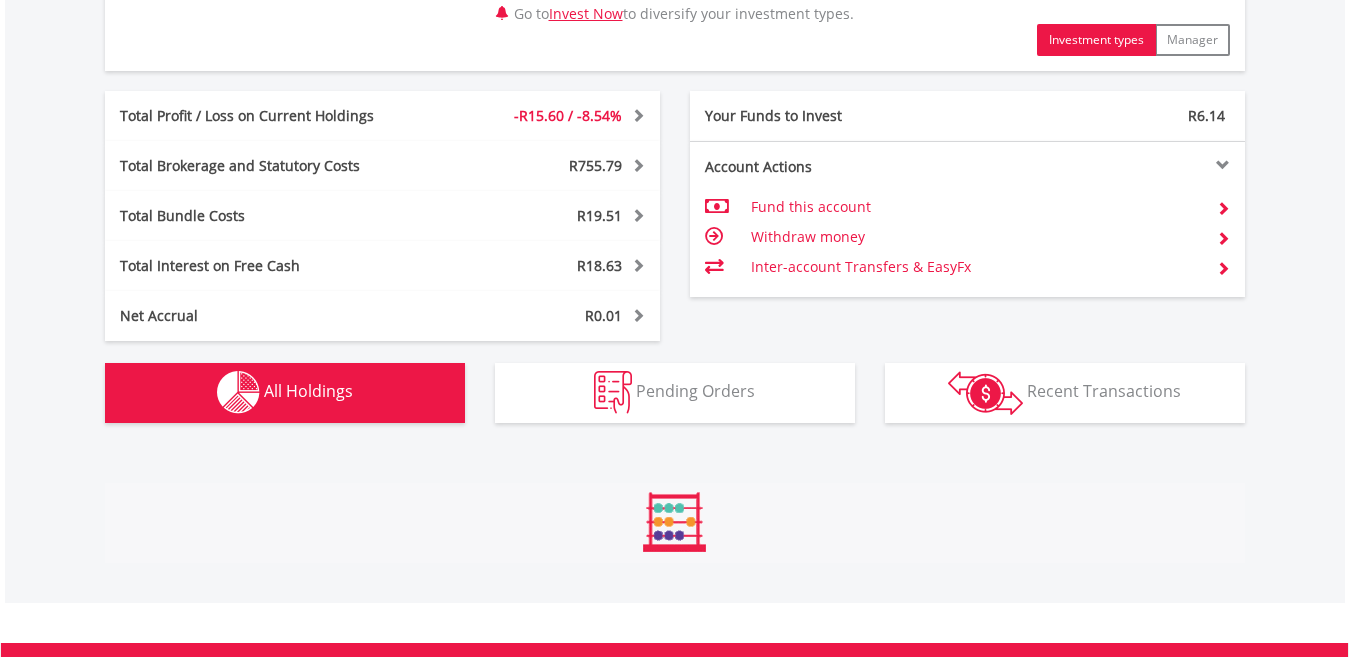 scroll, scrollTop: 1060, scrollLeft: 0, axis: vertical 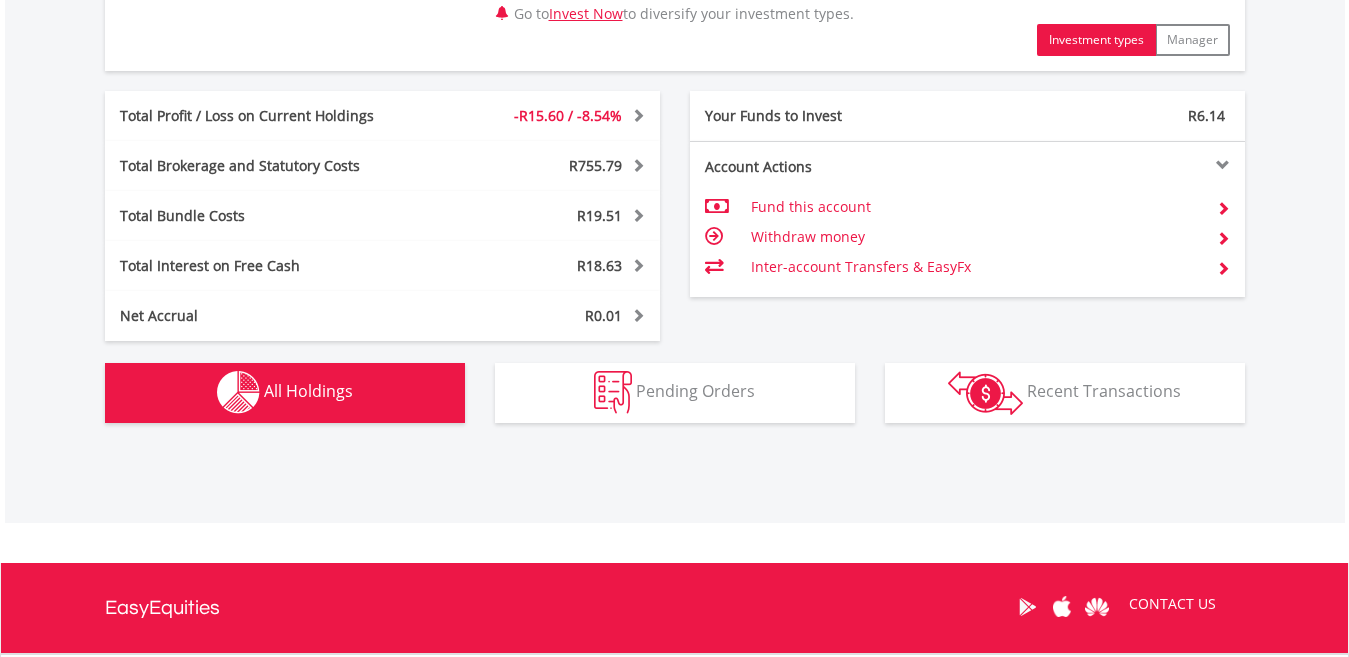 click on "My Investments
Invest Now
New Listings
Sell
My Recurring Investments
Pending Orders
Switch Unit Trusts
Vouchers
Buy a Voucher
Redeem a Voucher" at bounding box center (674, -96) 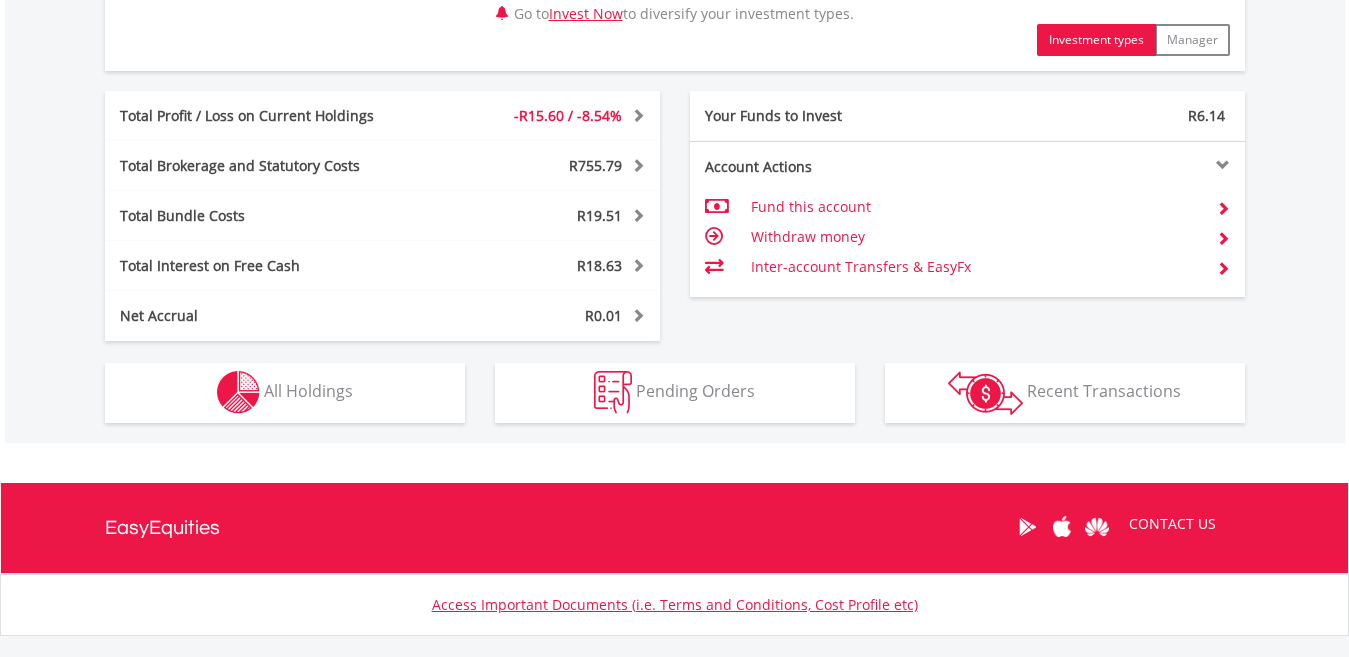 scroll, scrollTop: 1000, scrollLeft: 0, axis: vertical 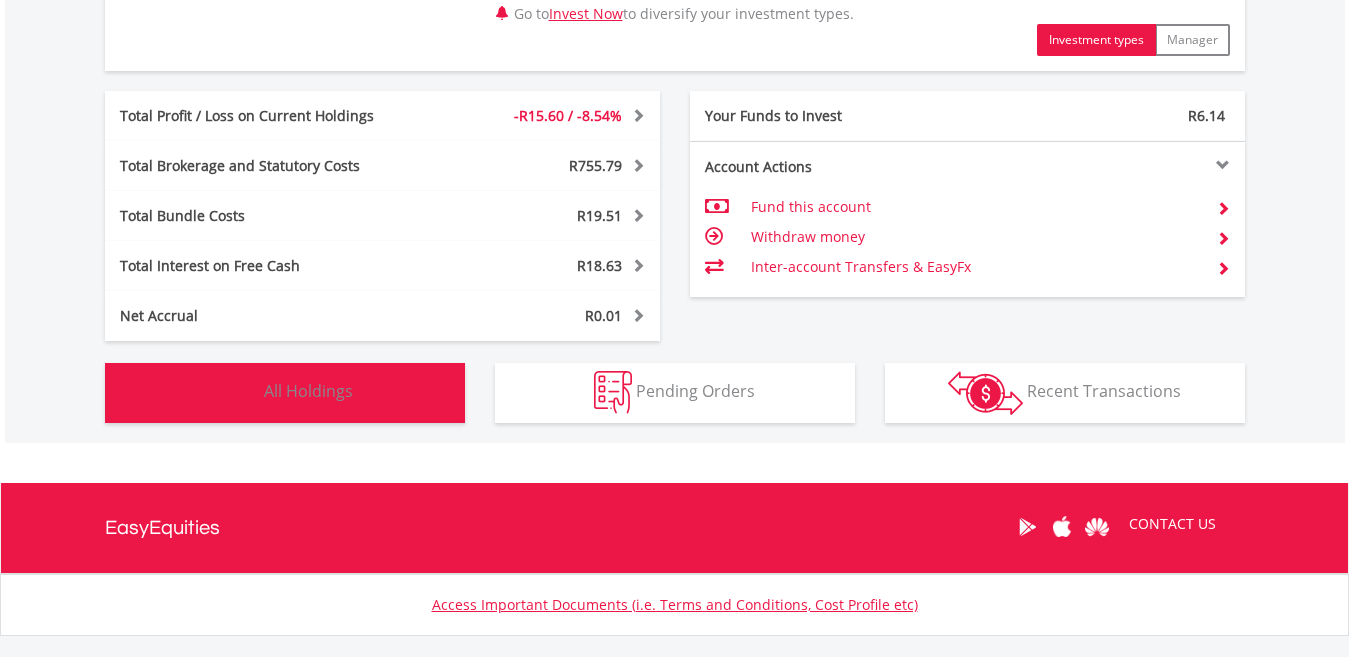 click on "Holdings
All Holdings" at bounding box center [285, 393] 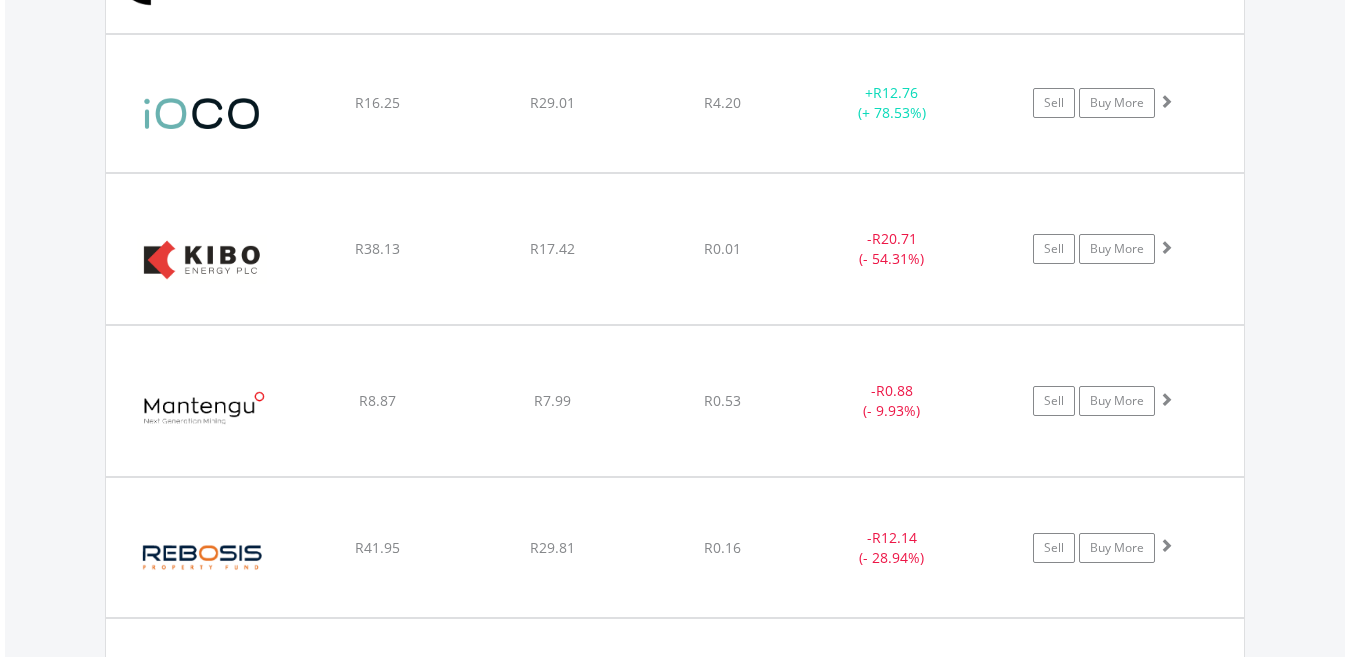 scroll, scrollTop: 1929, scrollLeft: 0, axis: vertical 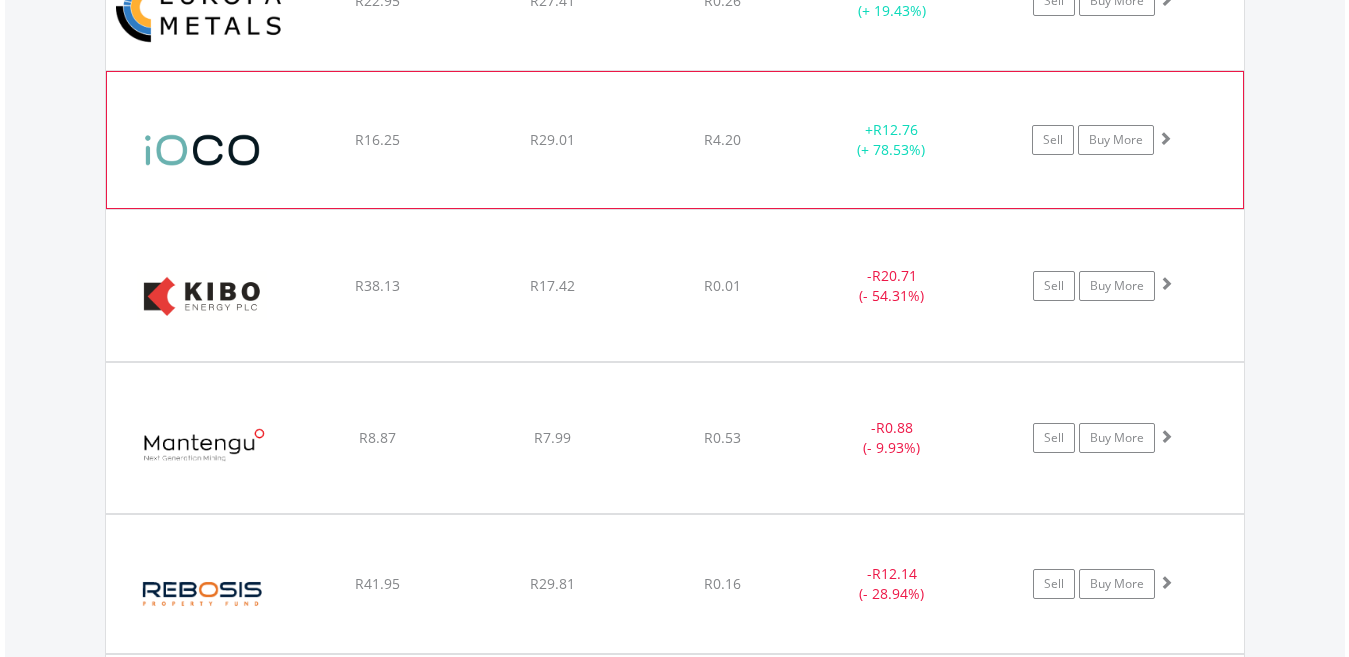 click on "﻿
iOCO Limited
R16.25
R29.01
R4.20
+  R12.76 (+ 78.53%)
Sell
Buy More" at bounding box center (675, -278) 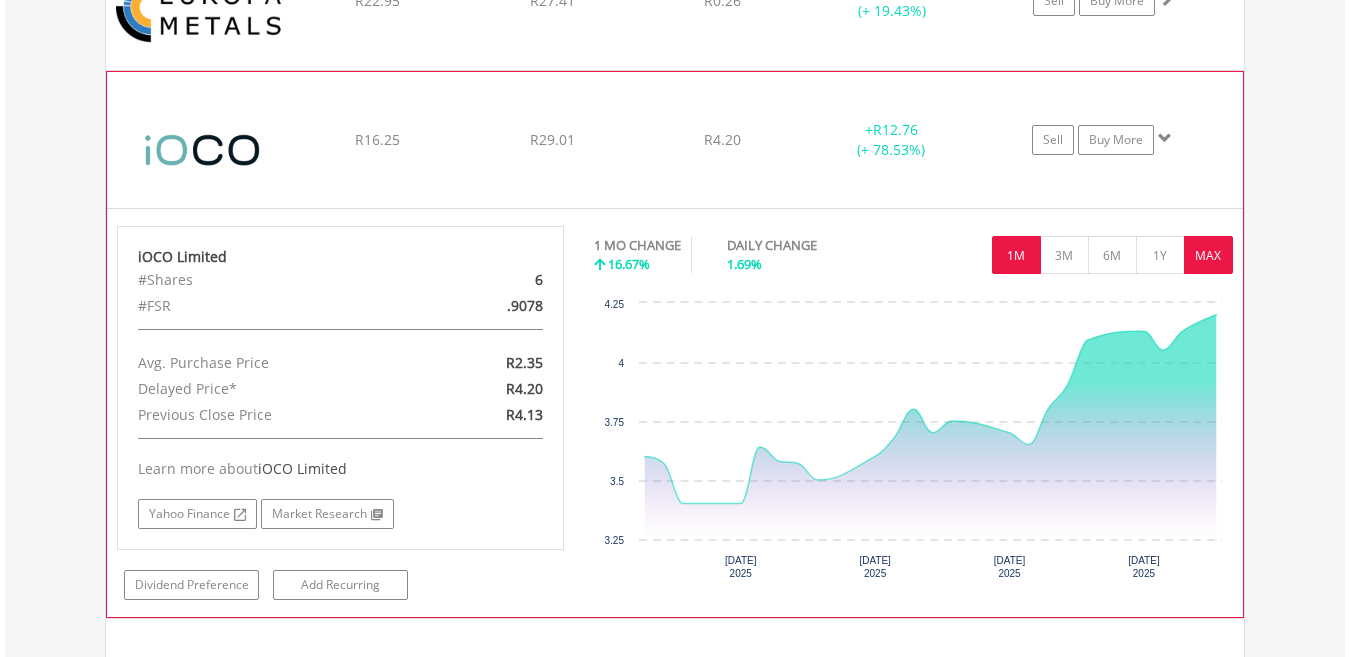 click on "MAX" at bounding box center (1208, 255) 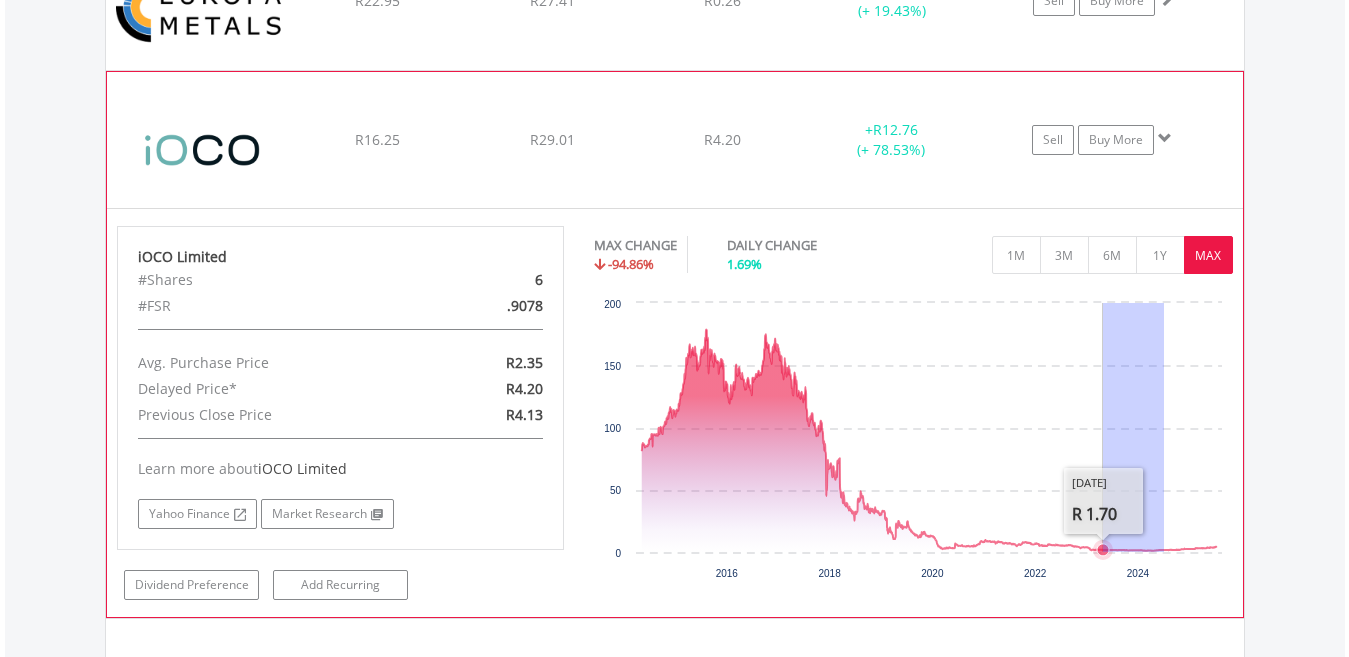 drag, startPoint x: 1164, startPoint y: 371, endPoint x: 1104, endPoint y: 373, distance: 60.033325 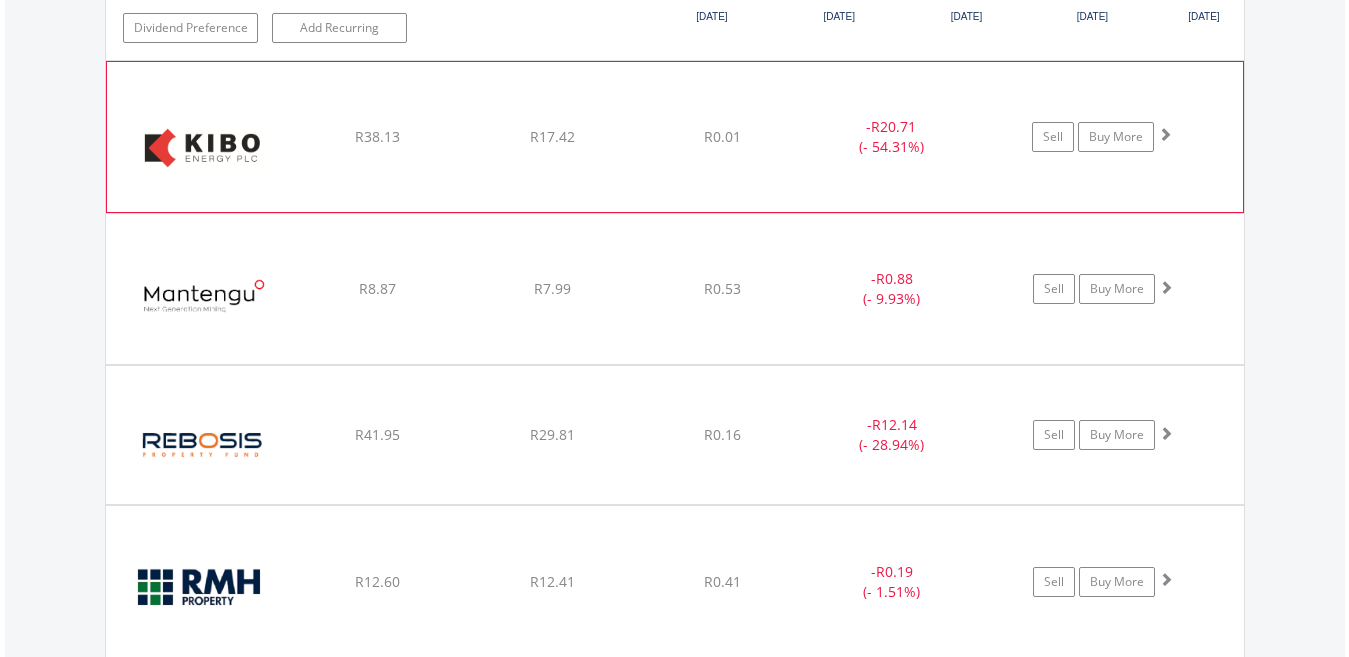 scroll, scrollTop: 2495, scrollLeft: 0, axis: vertical 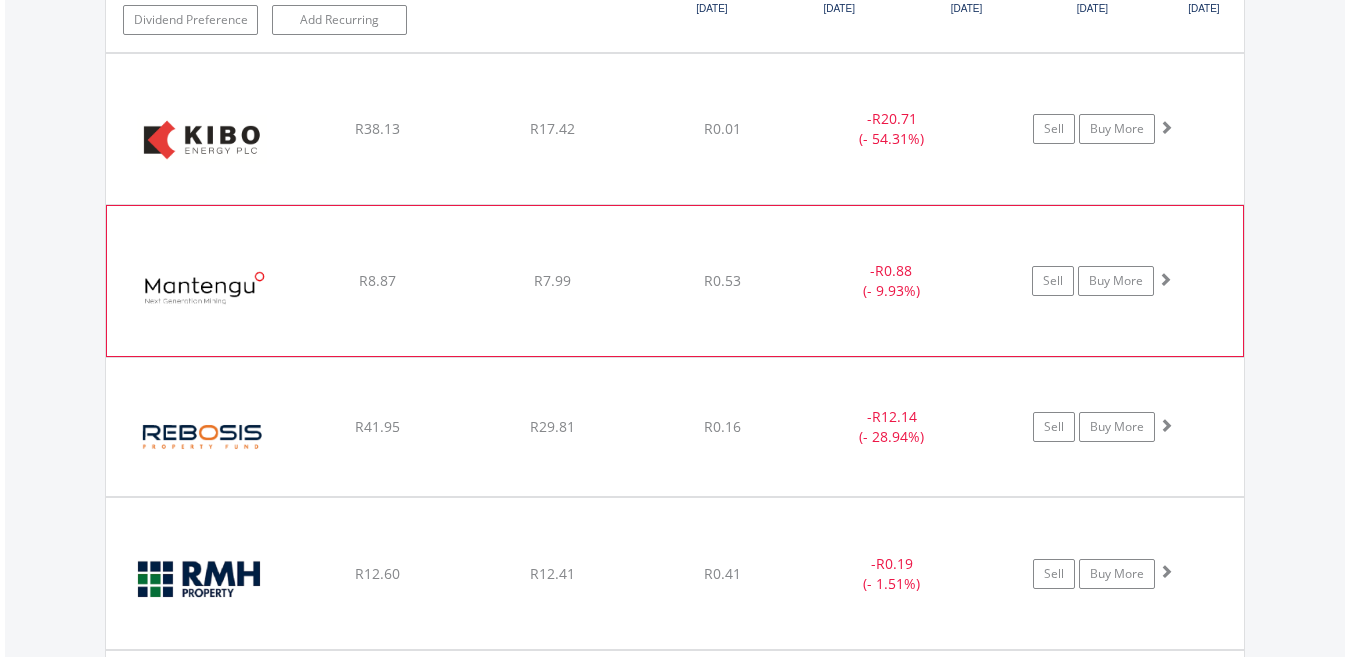 click on "R8.87" at bounding box center [377, -844] 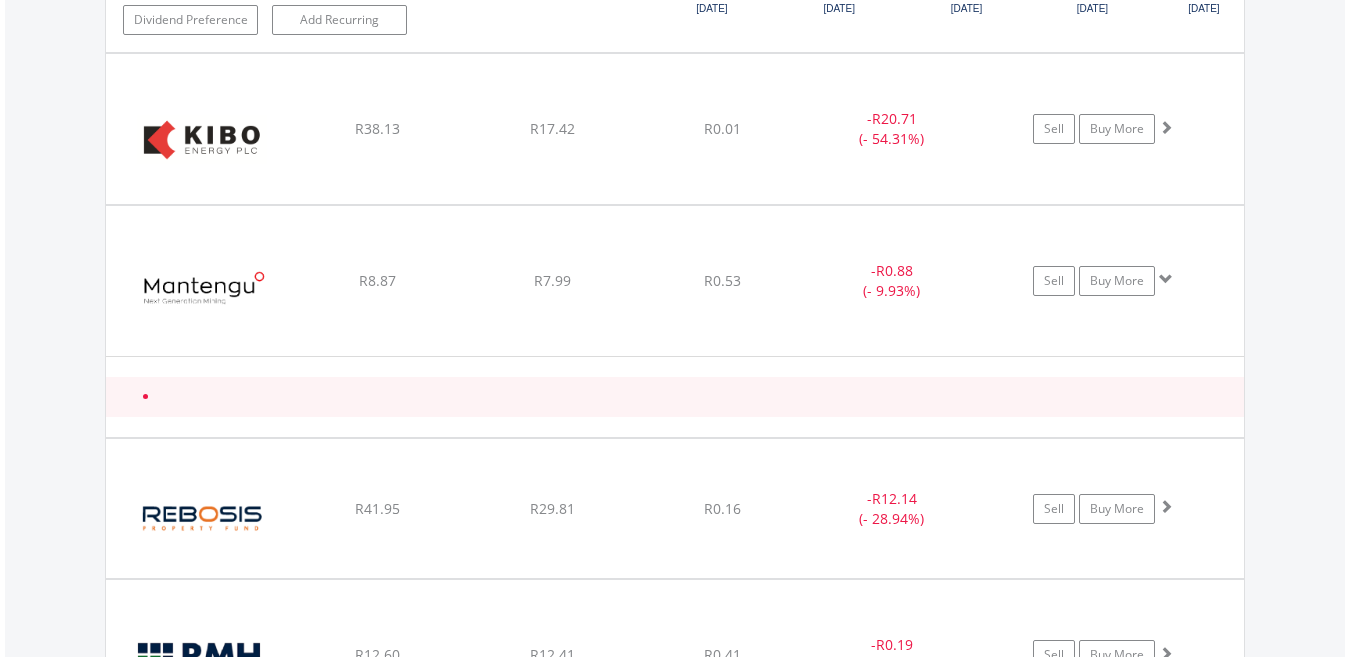 click on "Value View
Share View
DIY Shares
HOLDING
PURCHASE VALUE
CURRENT VALUE
CURRENT PRICE
PROFIT/LOSS
﻿
Brait SE
R9.31
R11.62
R2.19
+  R2.31 (+ 24.8%)
Buy More" at bounding box center (675, 112) 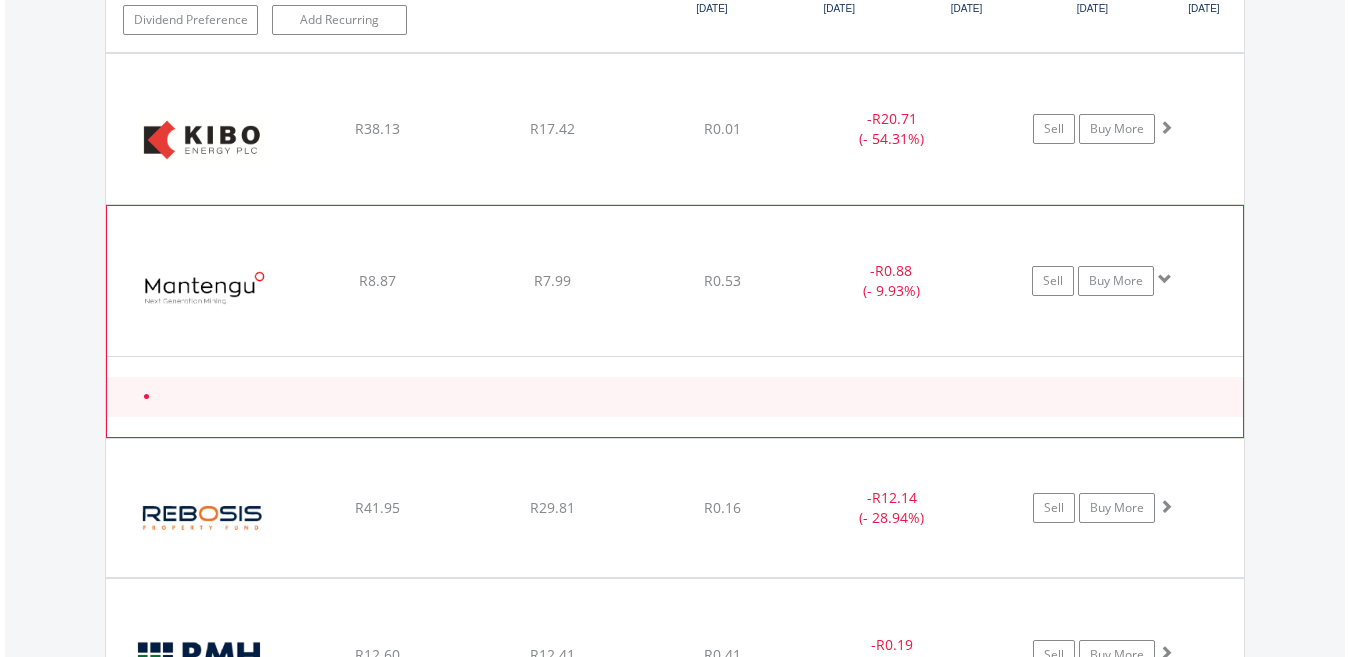 click on "-  R0.88 (- 9.93%)" at bounding box center [892, 129] 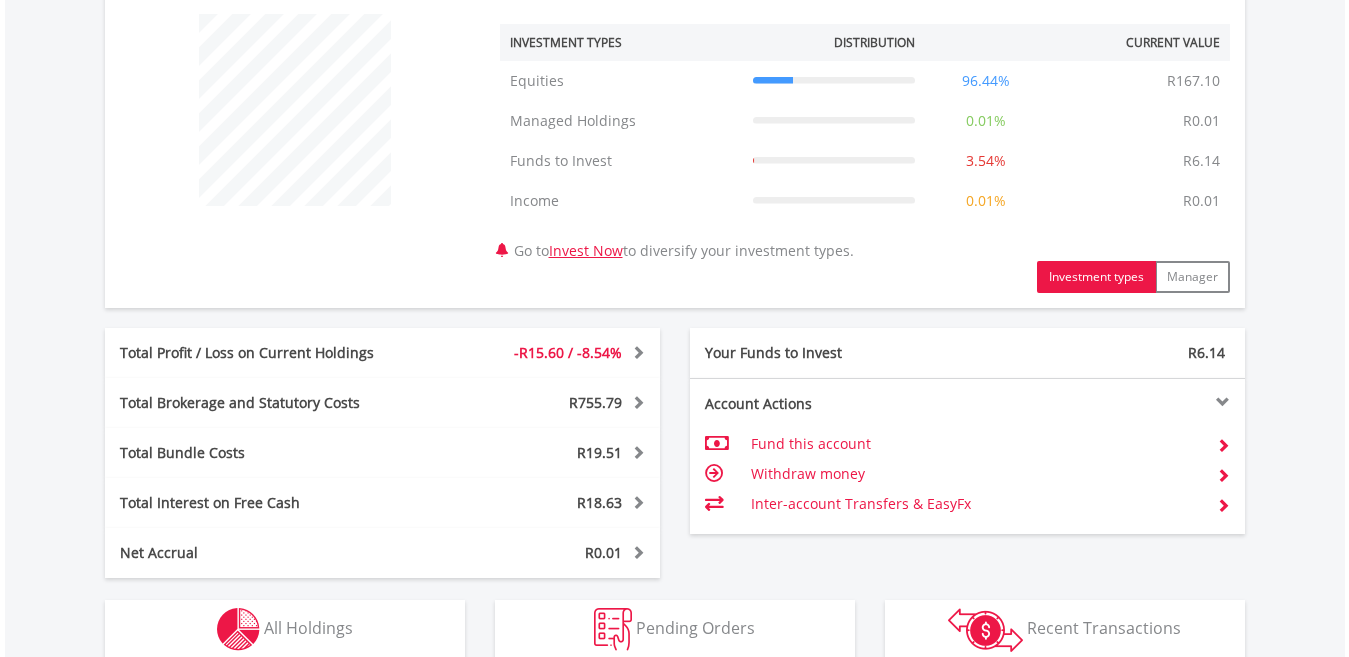 scroll, scrollTop: 1115, scrollLeft: 0, axis: vertical 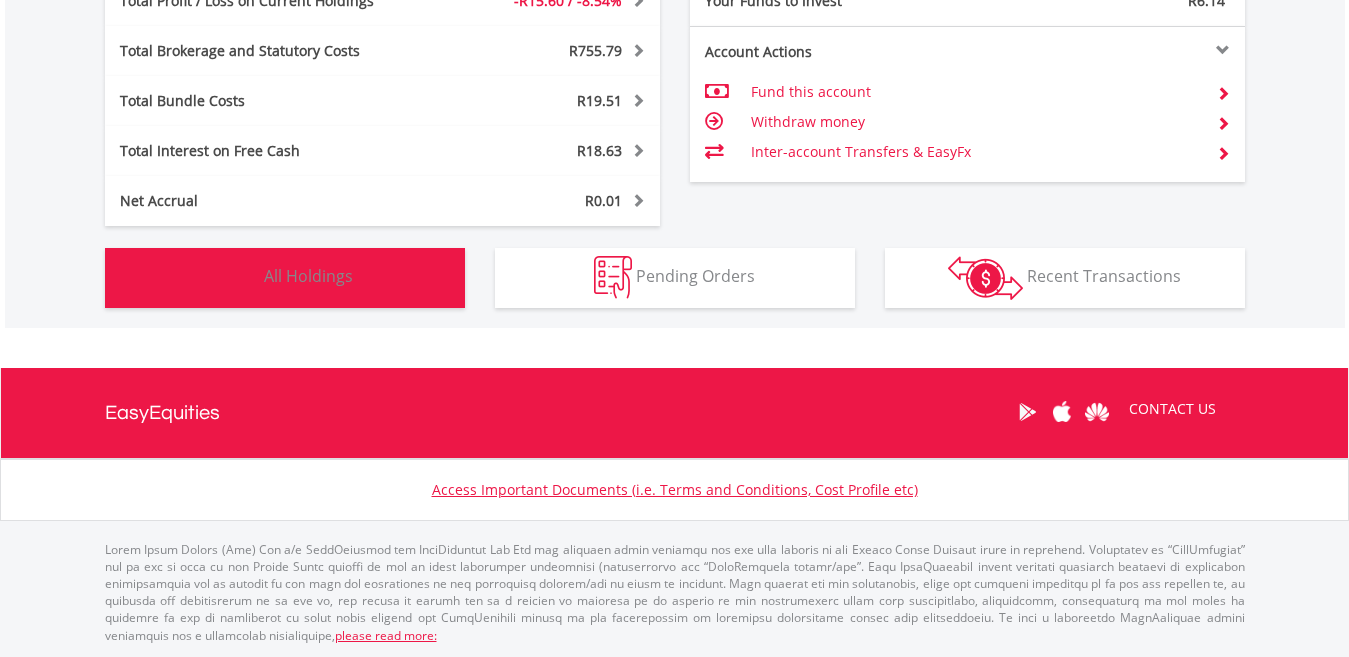click on "Holdings
All Holdings" at bounding box center [285, 278] 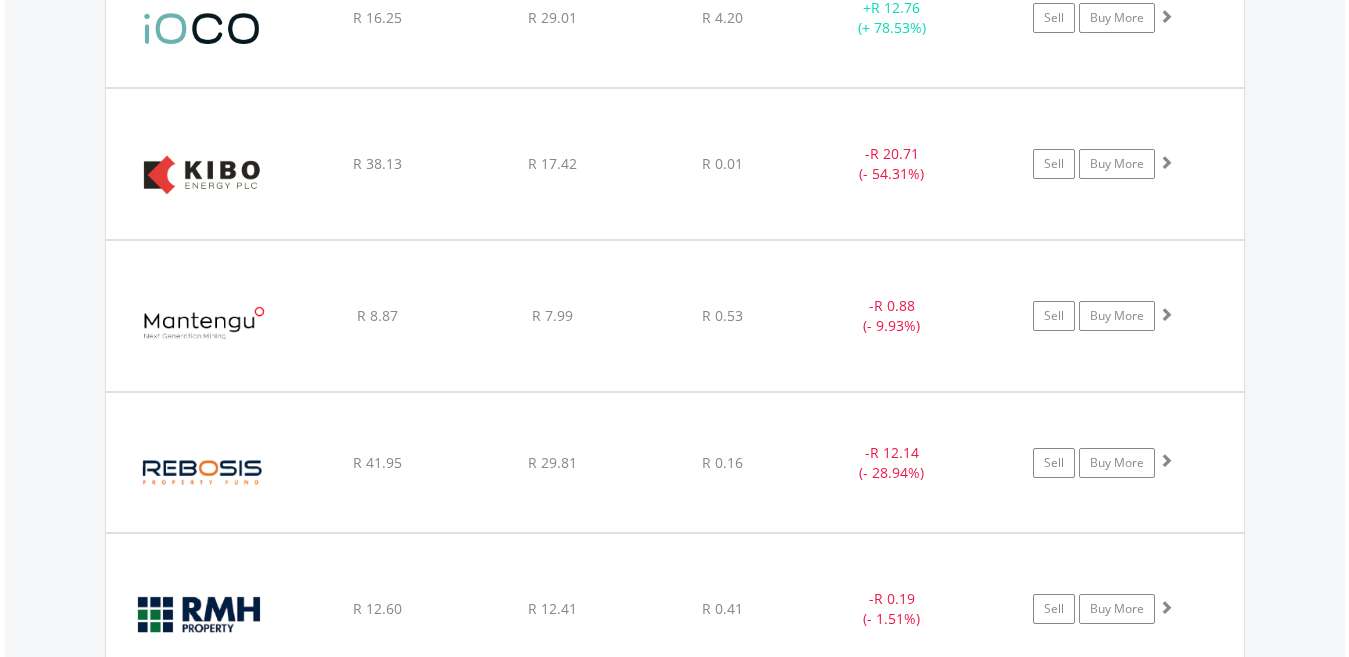 scroll, scrollTop: 2102, scrollLeft: 0, axis: vertical 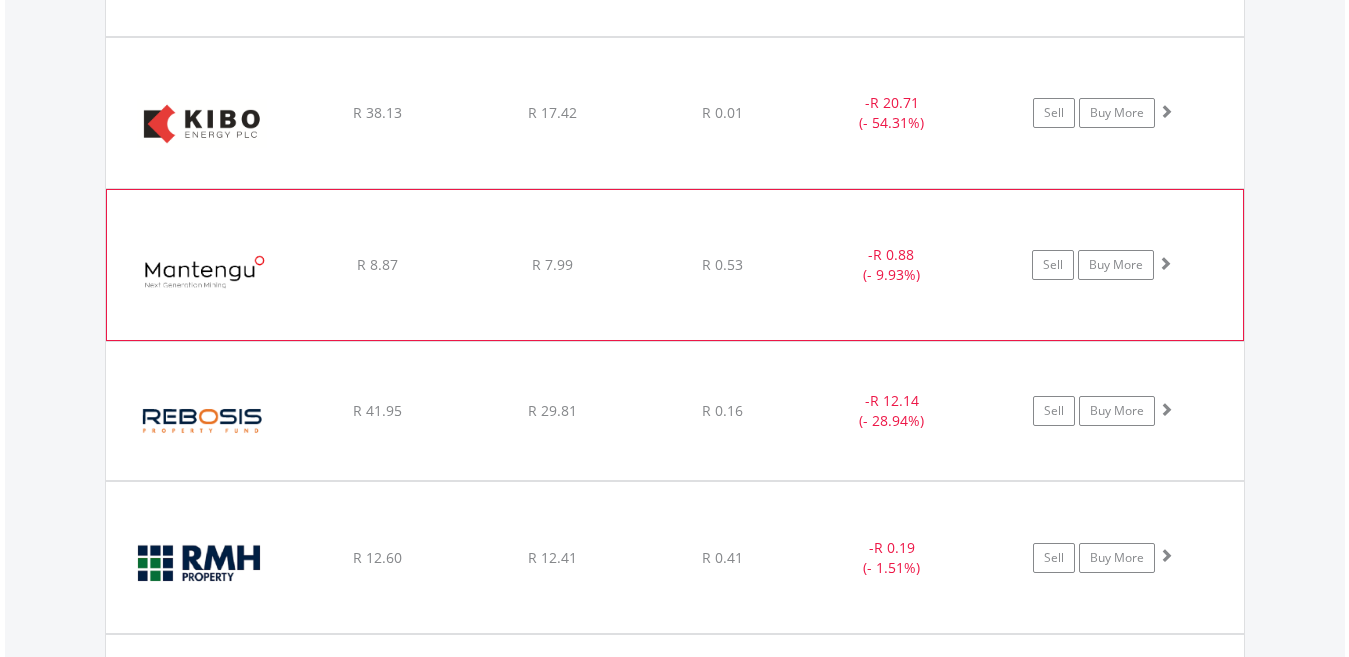 click on "R 8.87" at bounding box center (377, -451) 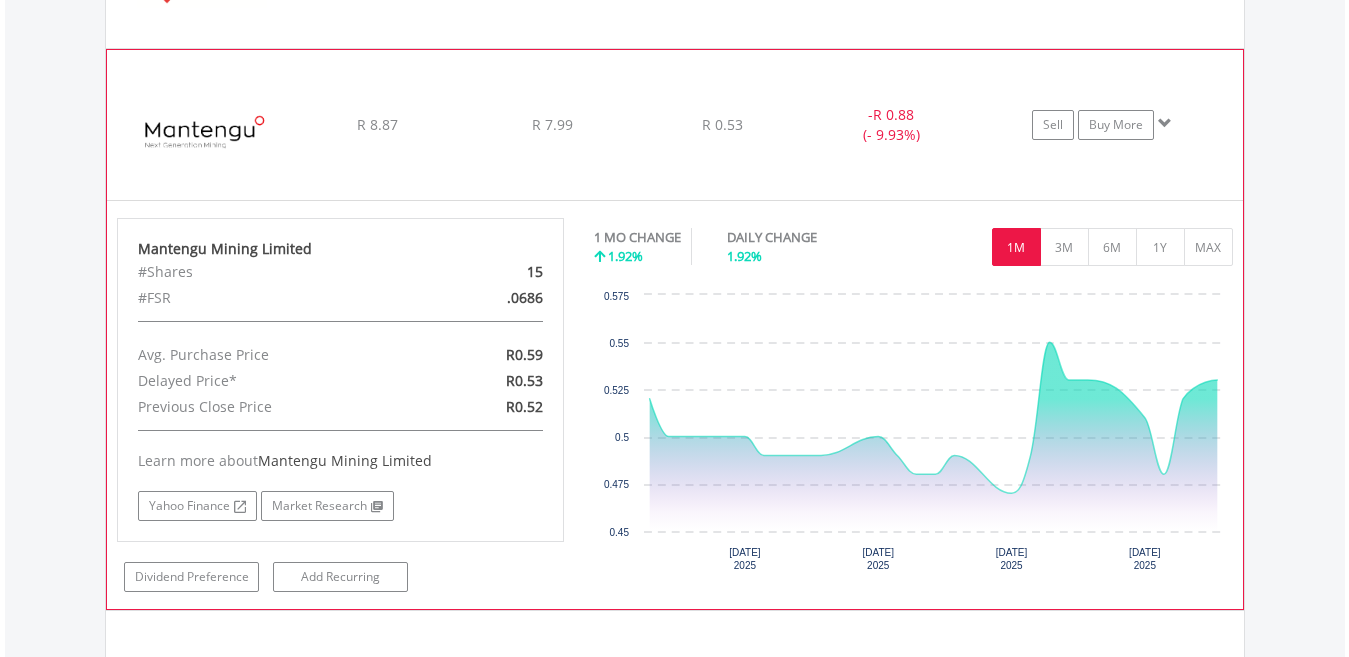scroll, scrollTop: 2249, scrollLeft: 0, axis: vertical 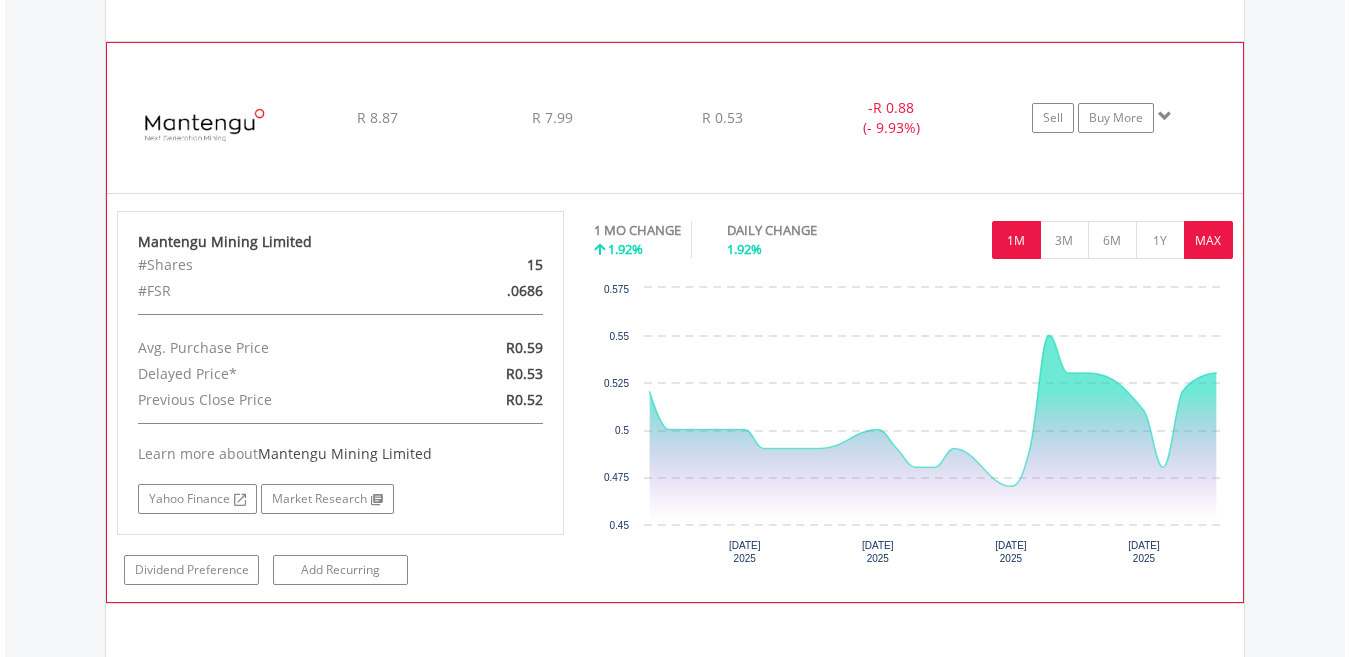 click on "MAX" at bounding box center [1208, 240] 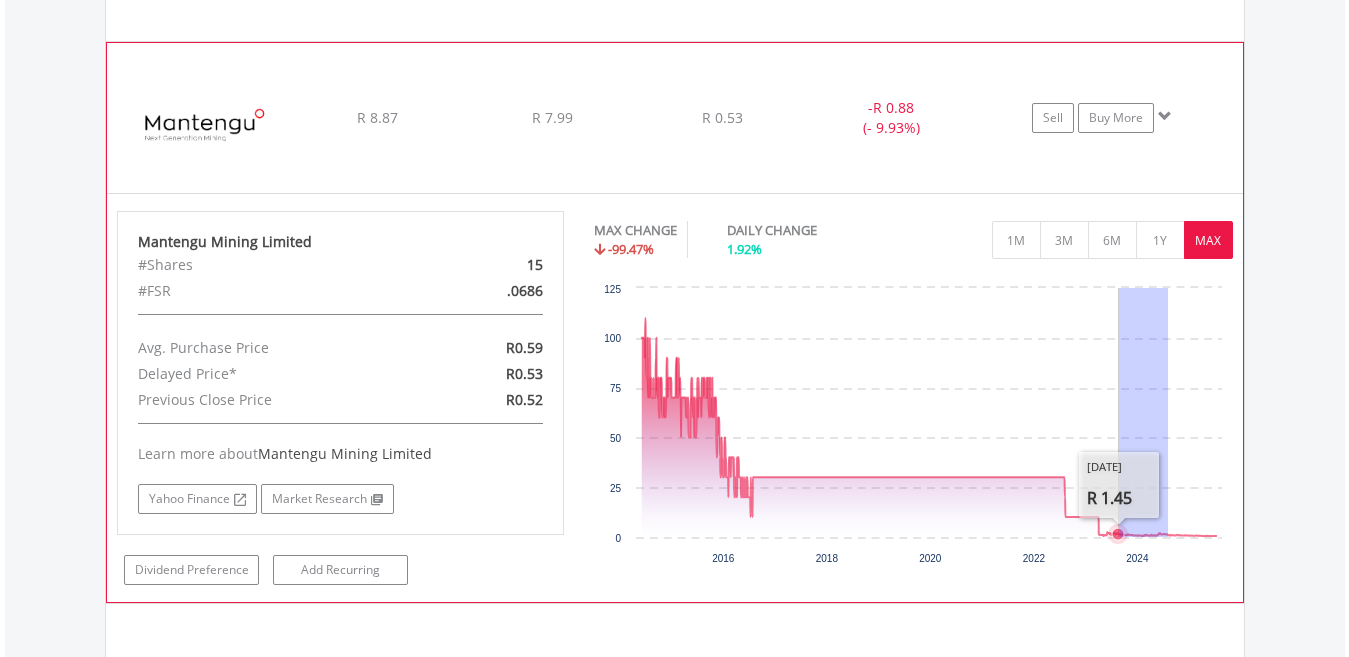 drag, startPoint x: 1168, startPoint y: 507, endPoint x: 1119, endPoint y: 503, distance: 49.162994 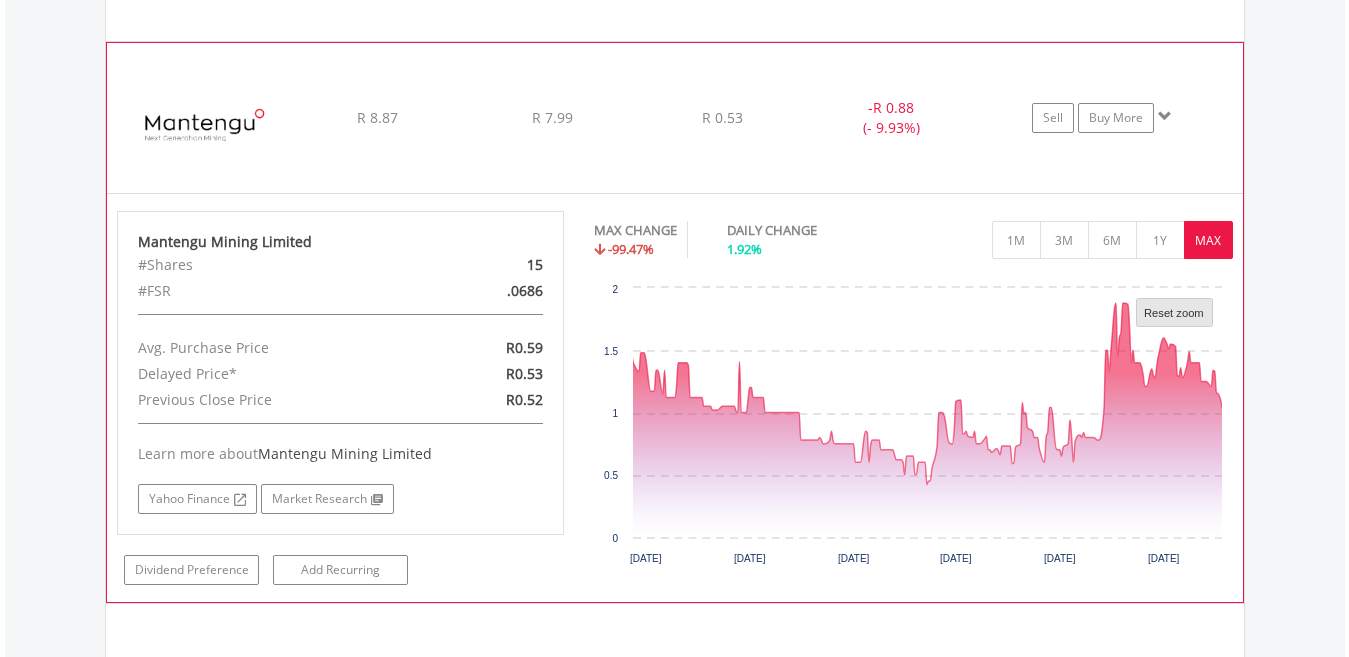 click on "Reset zoom" 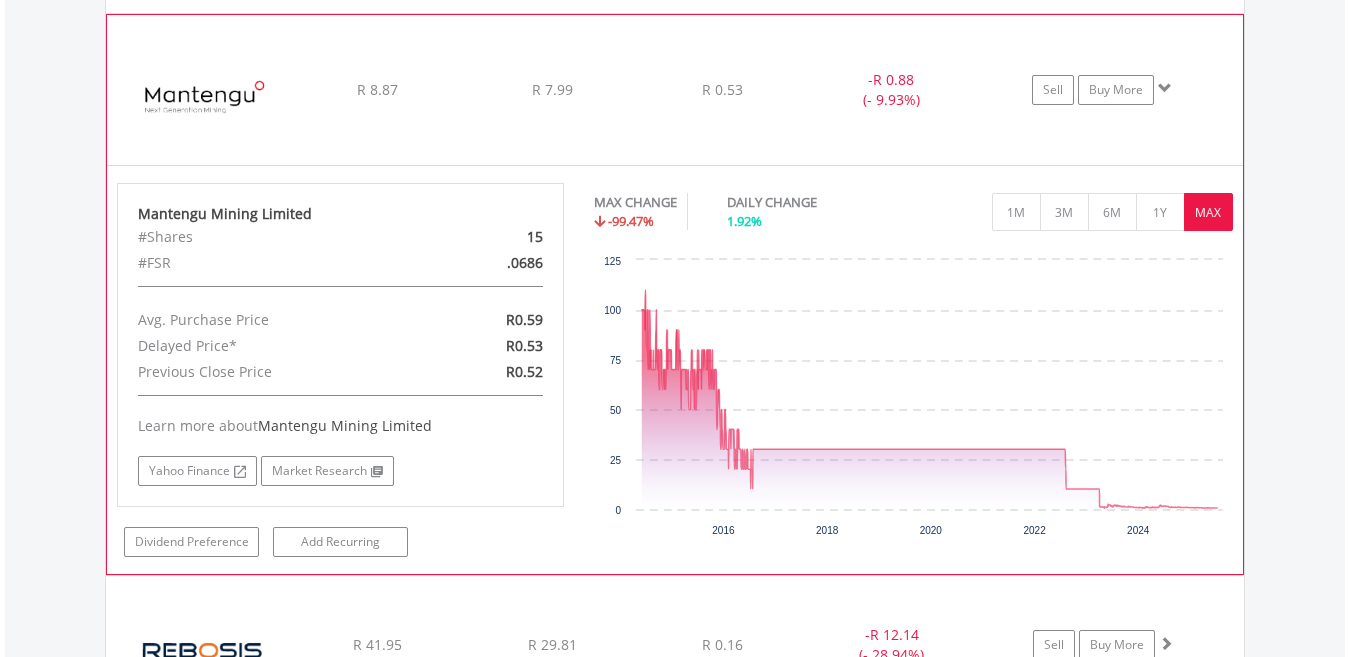 scroll, scrollTop: 2275, scrollLeft: 0, axis: vertical 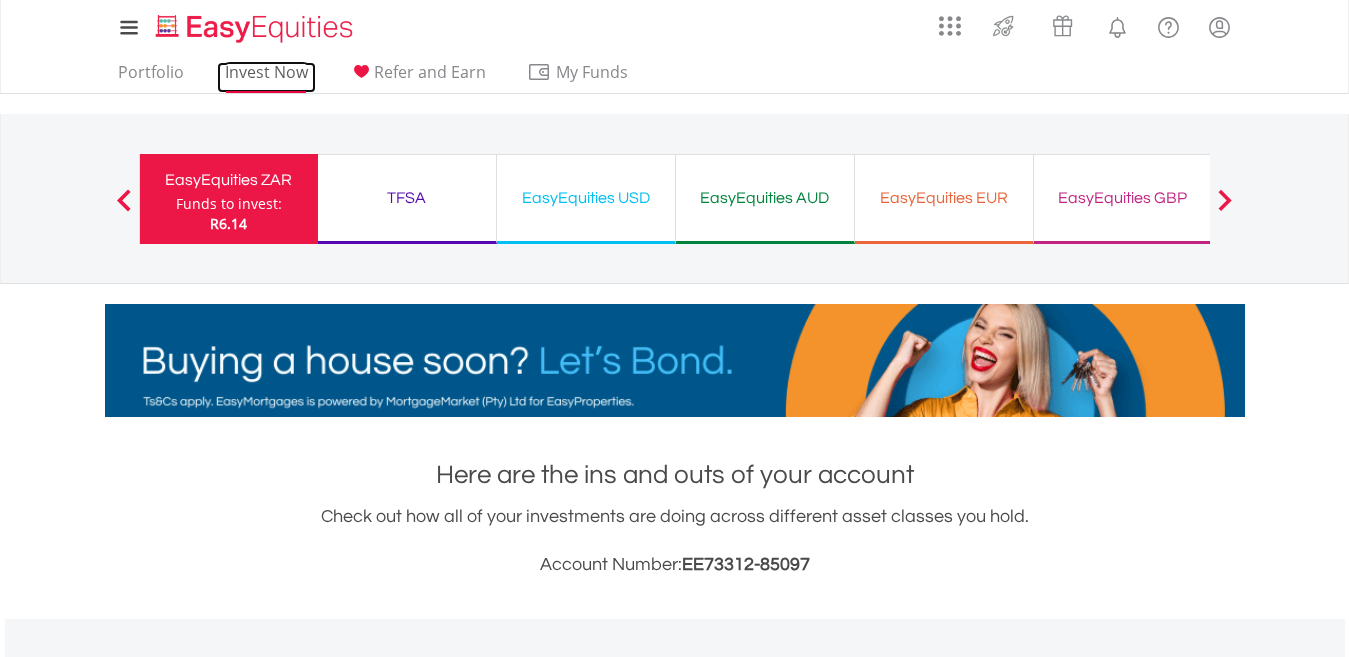 click on "Invest Now" at bounding box center (266, 77) 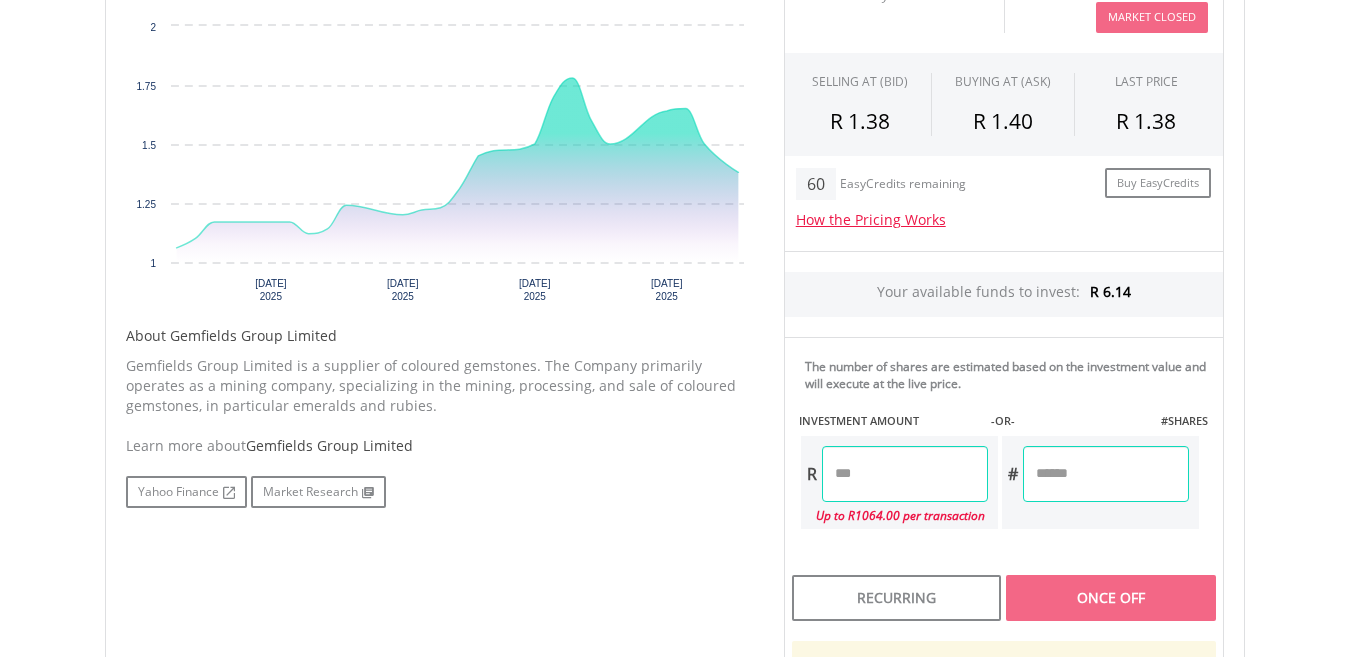 scroll, scrollTop: 700, scrollLeft: 0, axis: vertical 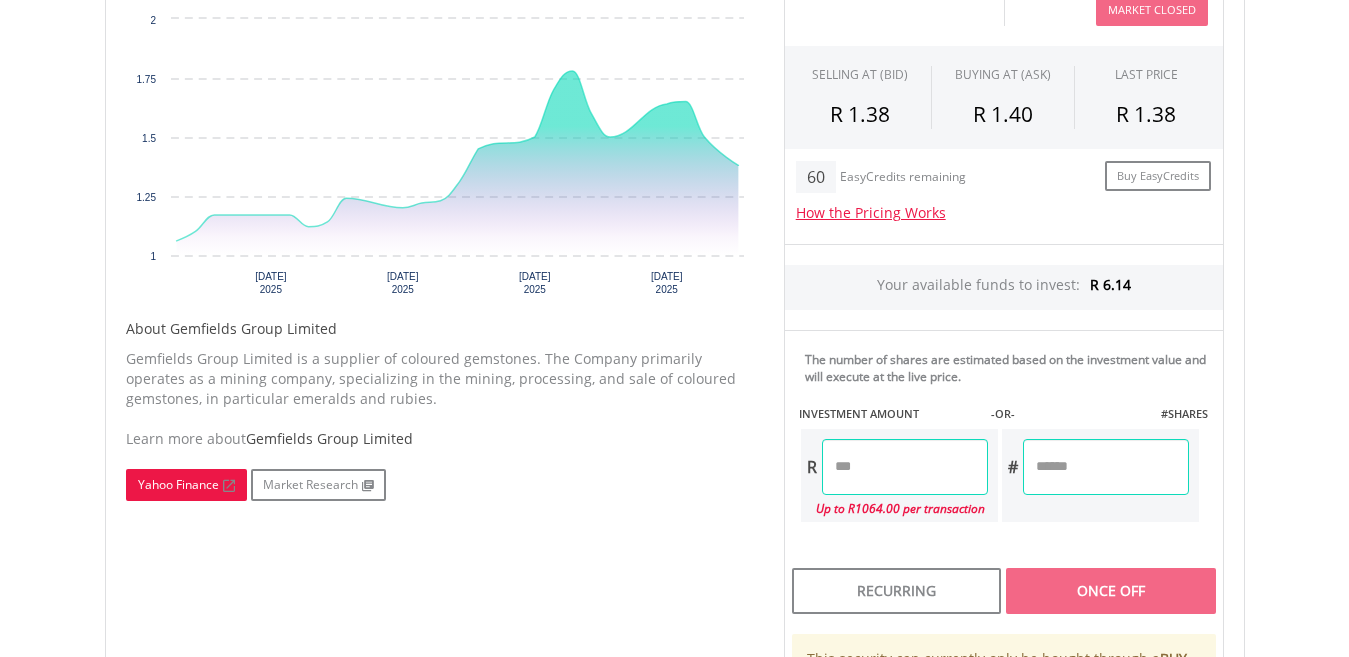 click on "Yahoo Finance" at bounding box center (186, 485) 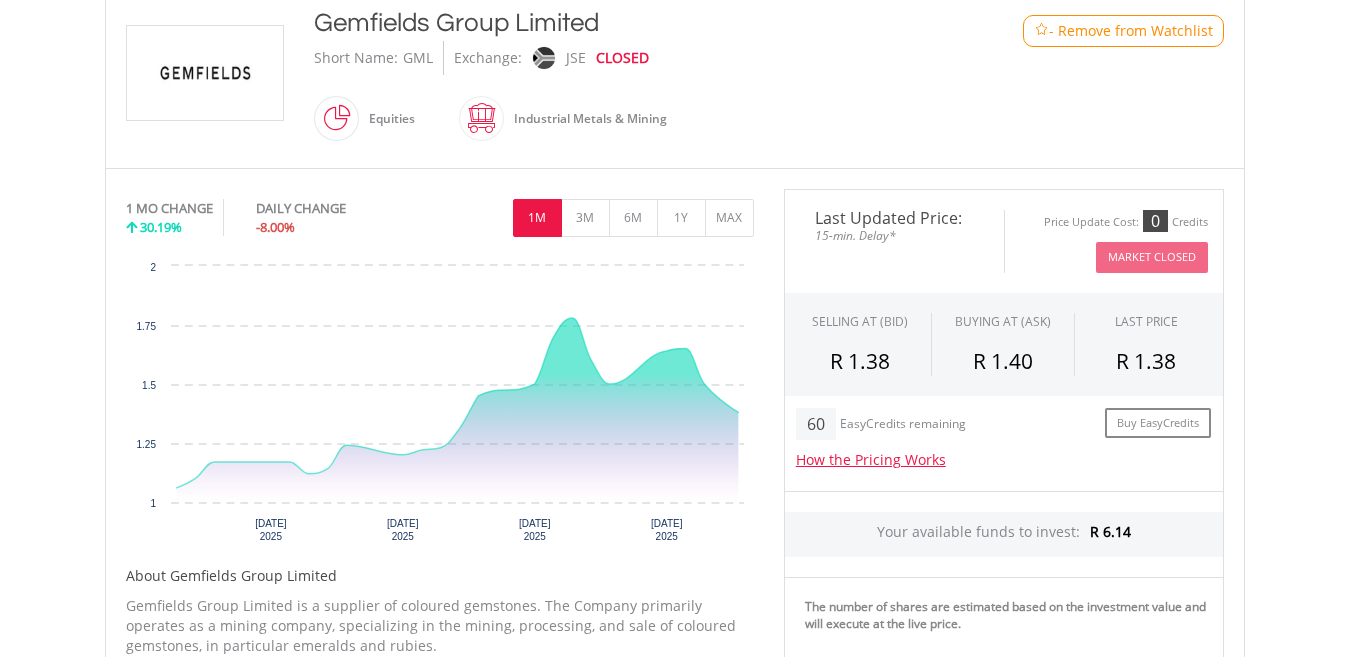 scroll, scrollTop: 330, scrollLeft: 0, axis: vertical 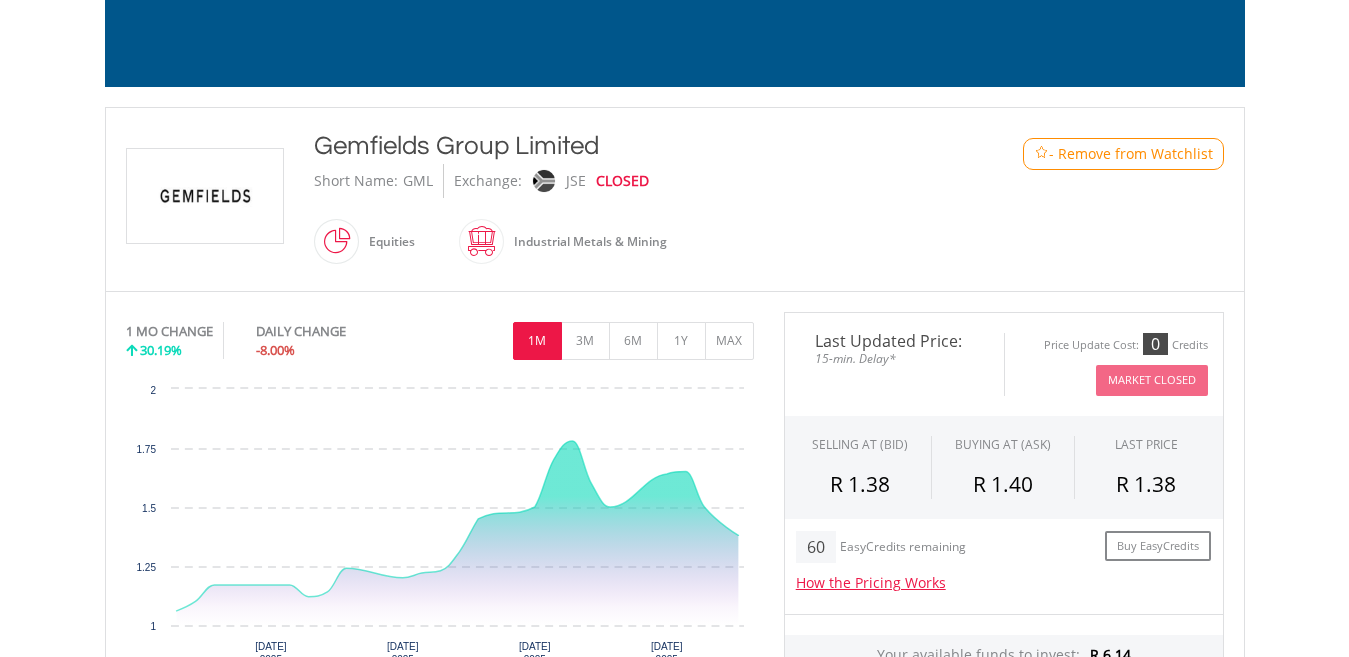 click on "- Remove from Watchlist" at bounding box center [1131, 154] 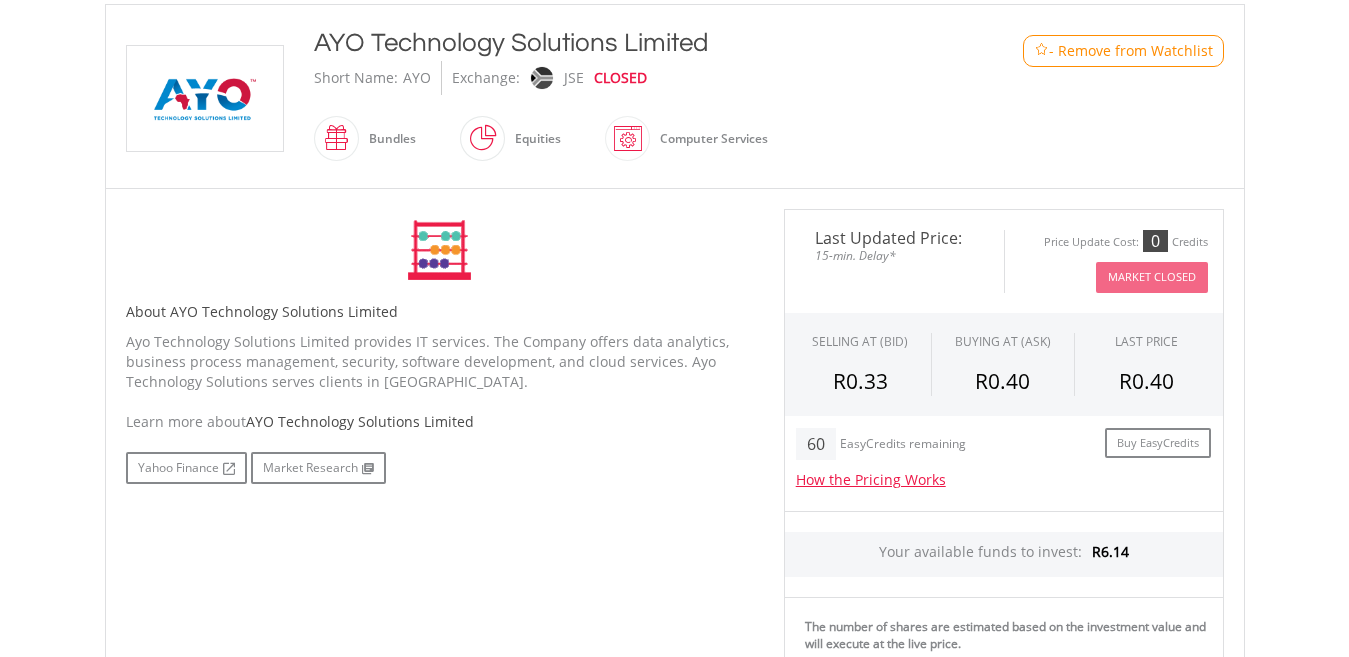 scroll, scrollTop: 433, scrollLeft: 0, axis: vertical 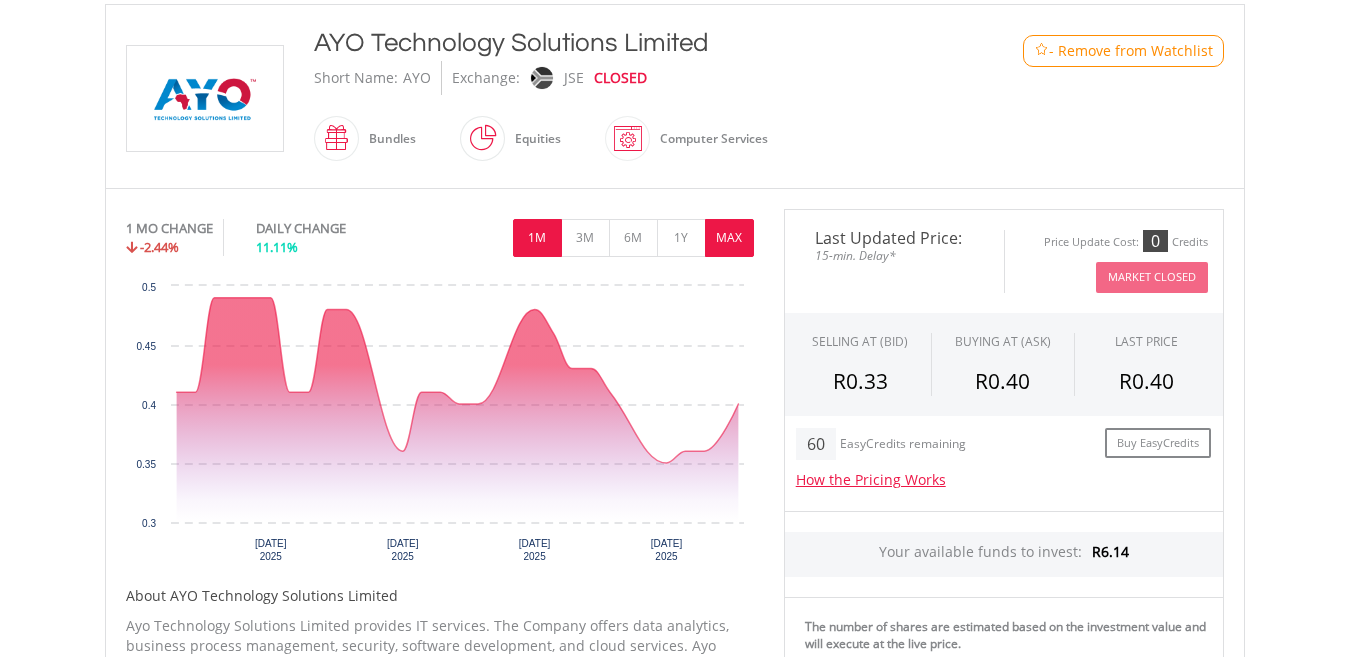 click on "MAX" at bounding box center [729, 238] 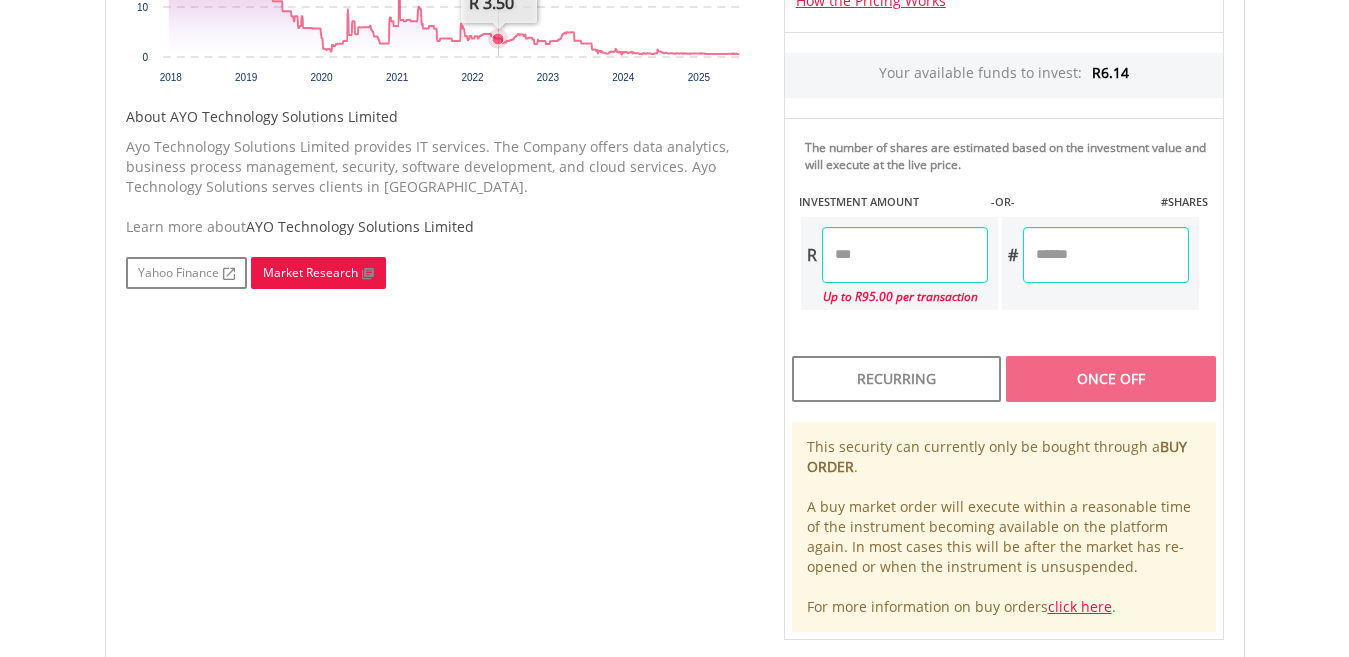 scroll, scrollTop: 927, scrollLeft: 0, axis: vertical 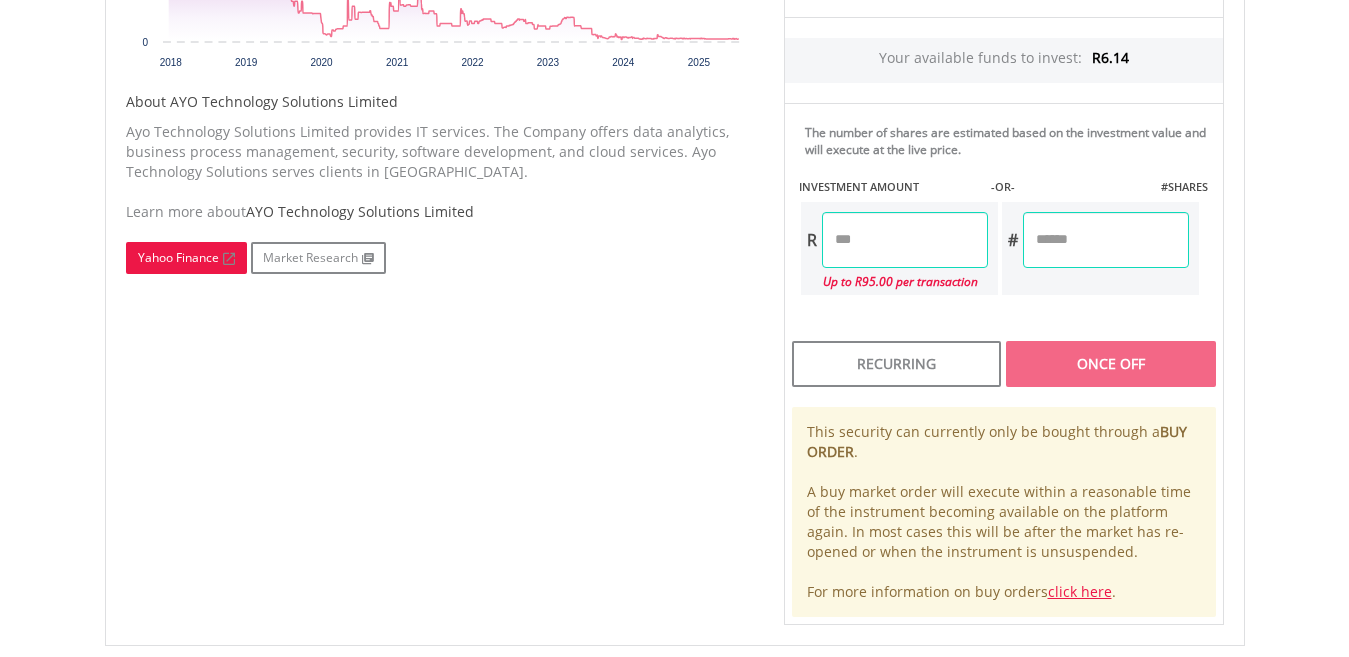 click on "Yahoo Finance" at bounding box center [186, 258] 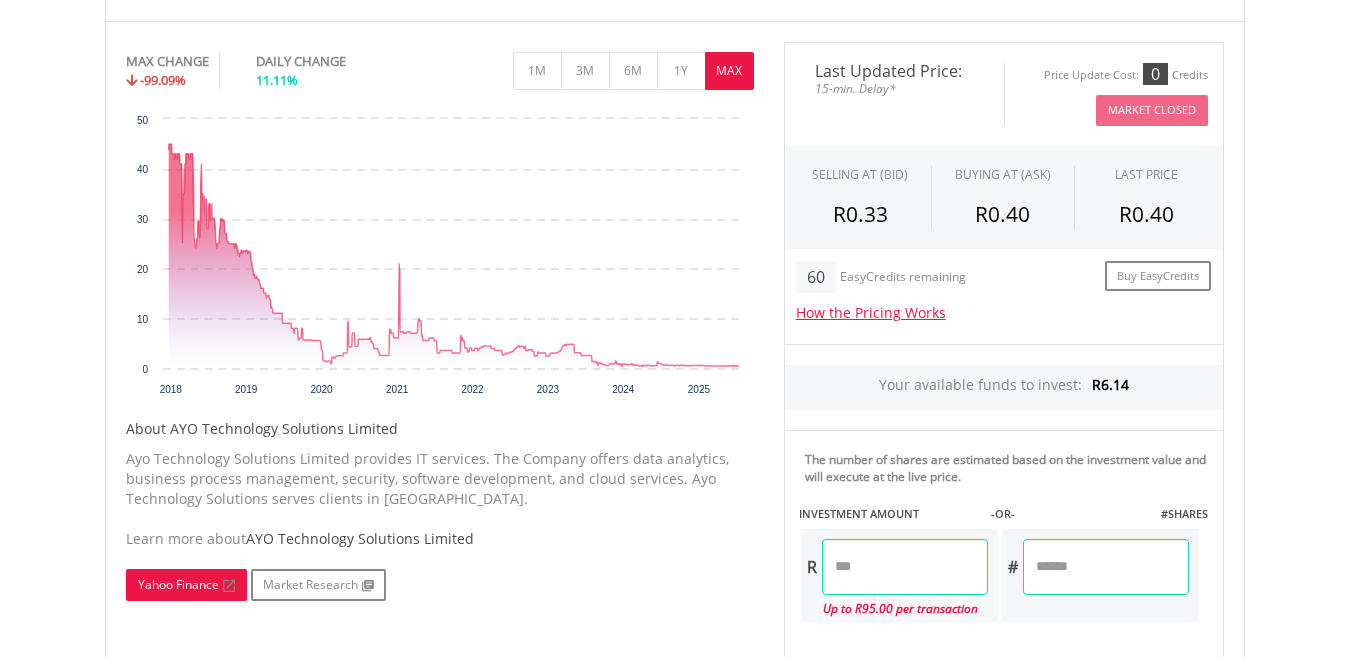 scroll, scrollTop: 575, scrollLeft: 0, axis: vertical 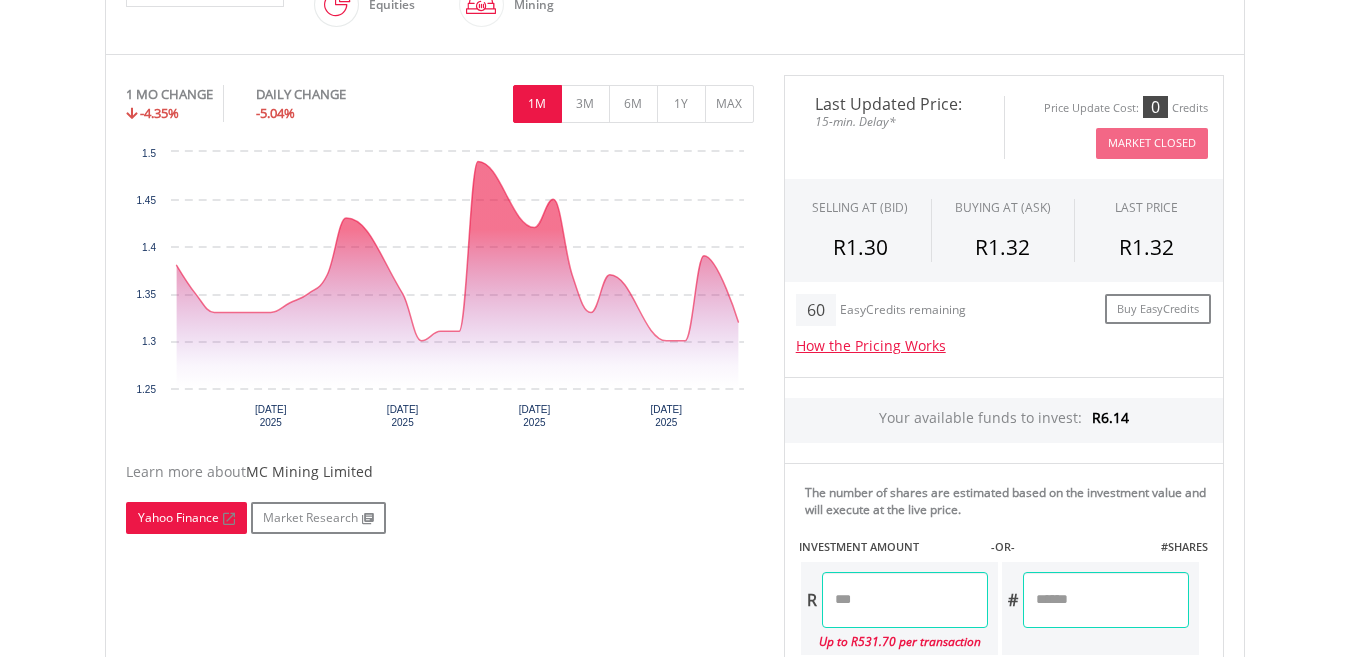 click on "Yahoo Finance" at bounding box center (186, 518) 